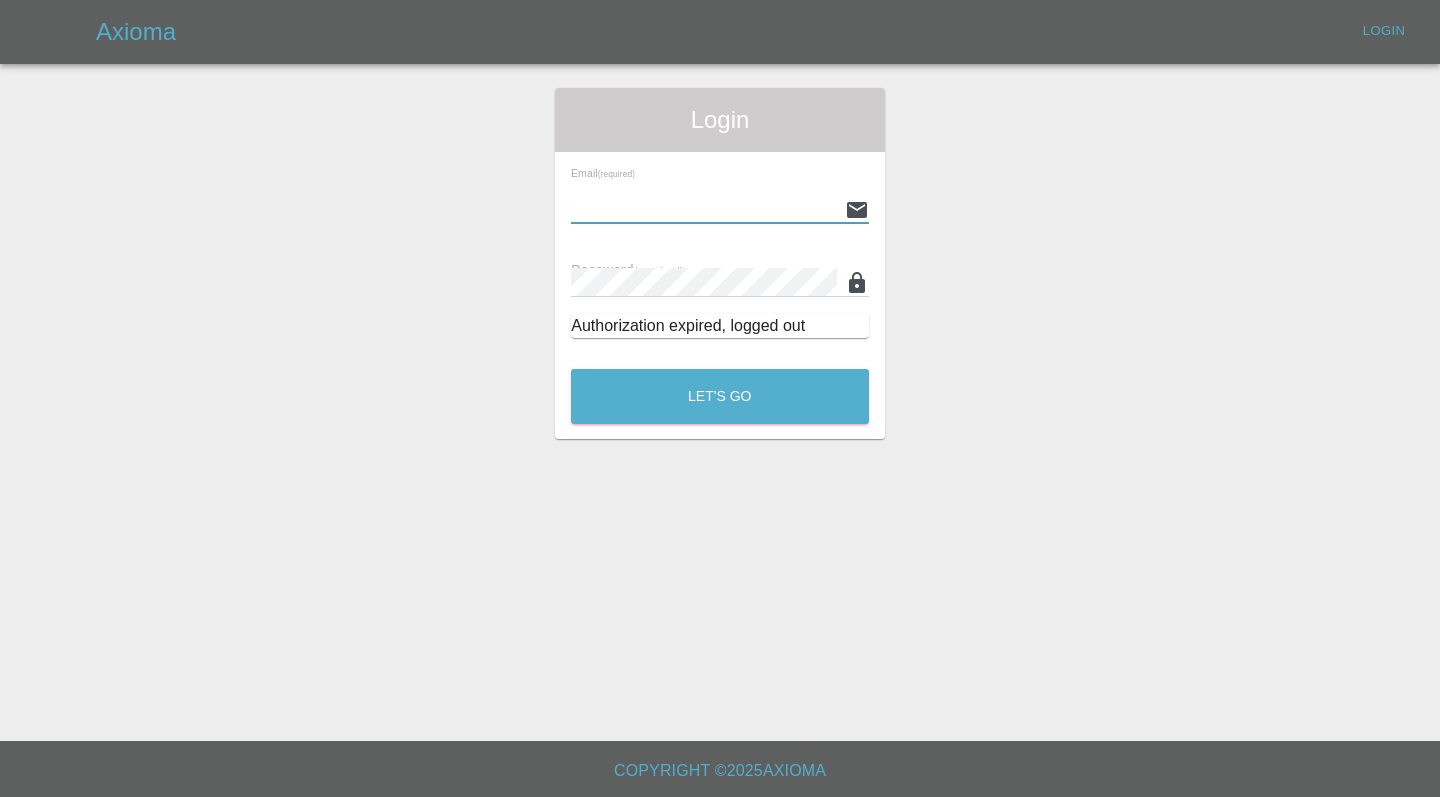 scroll, scrollTop: 0, scrollLeft: 0, axis: both 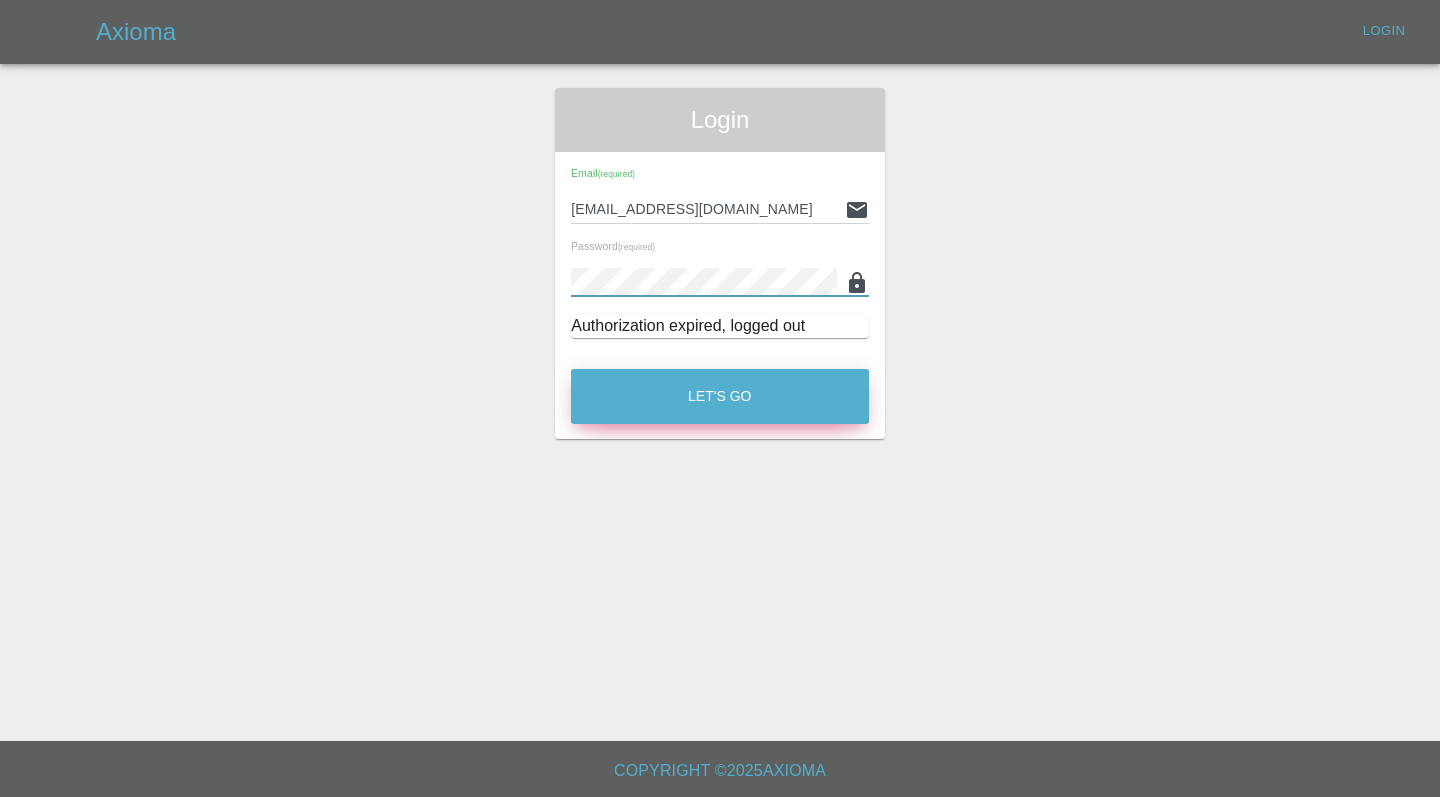 click on "Let's Go" at bounding box center [720, 396] 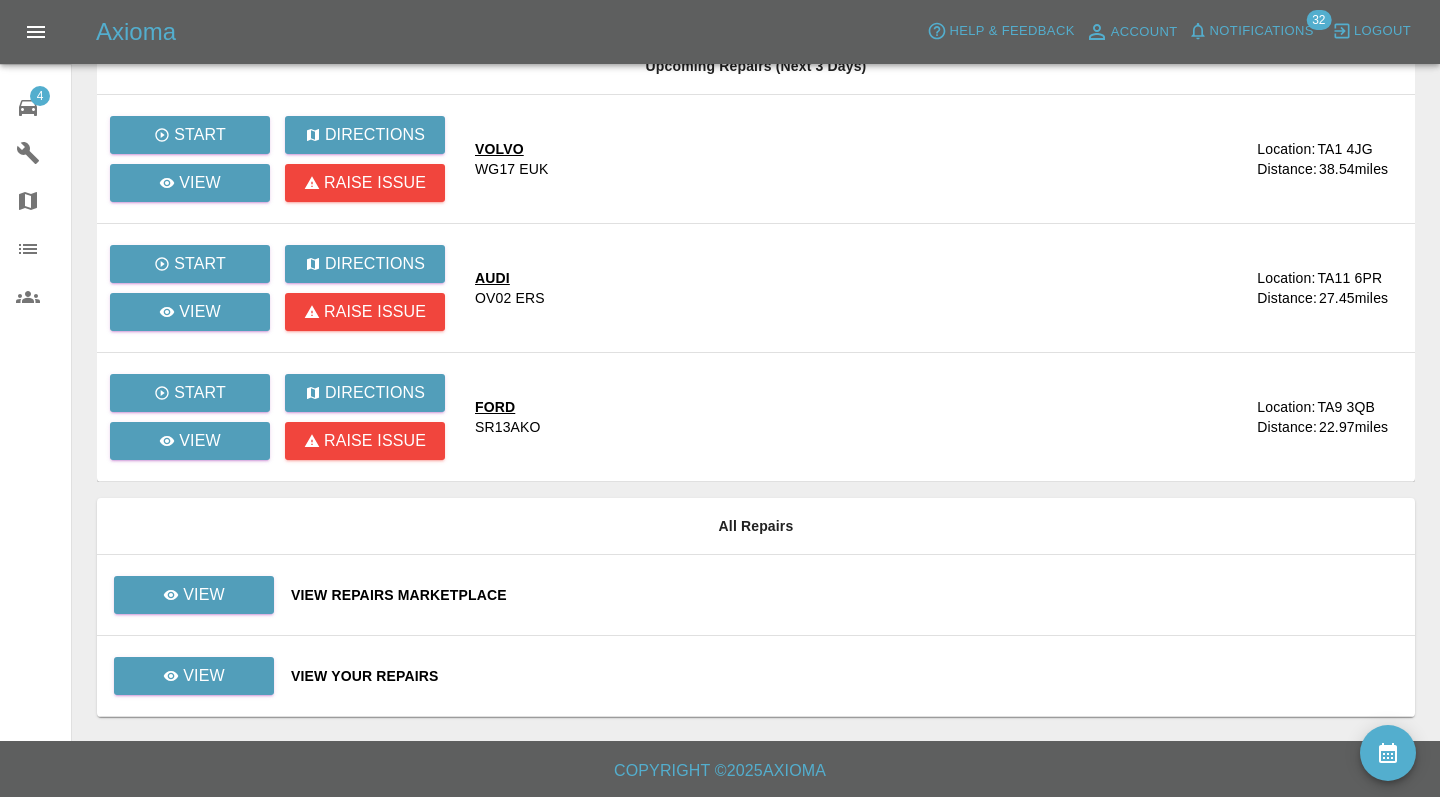 scroll, scrollTop: 165, scrollLeft: 0, axis: vertical 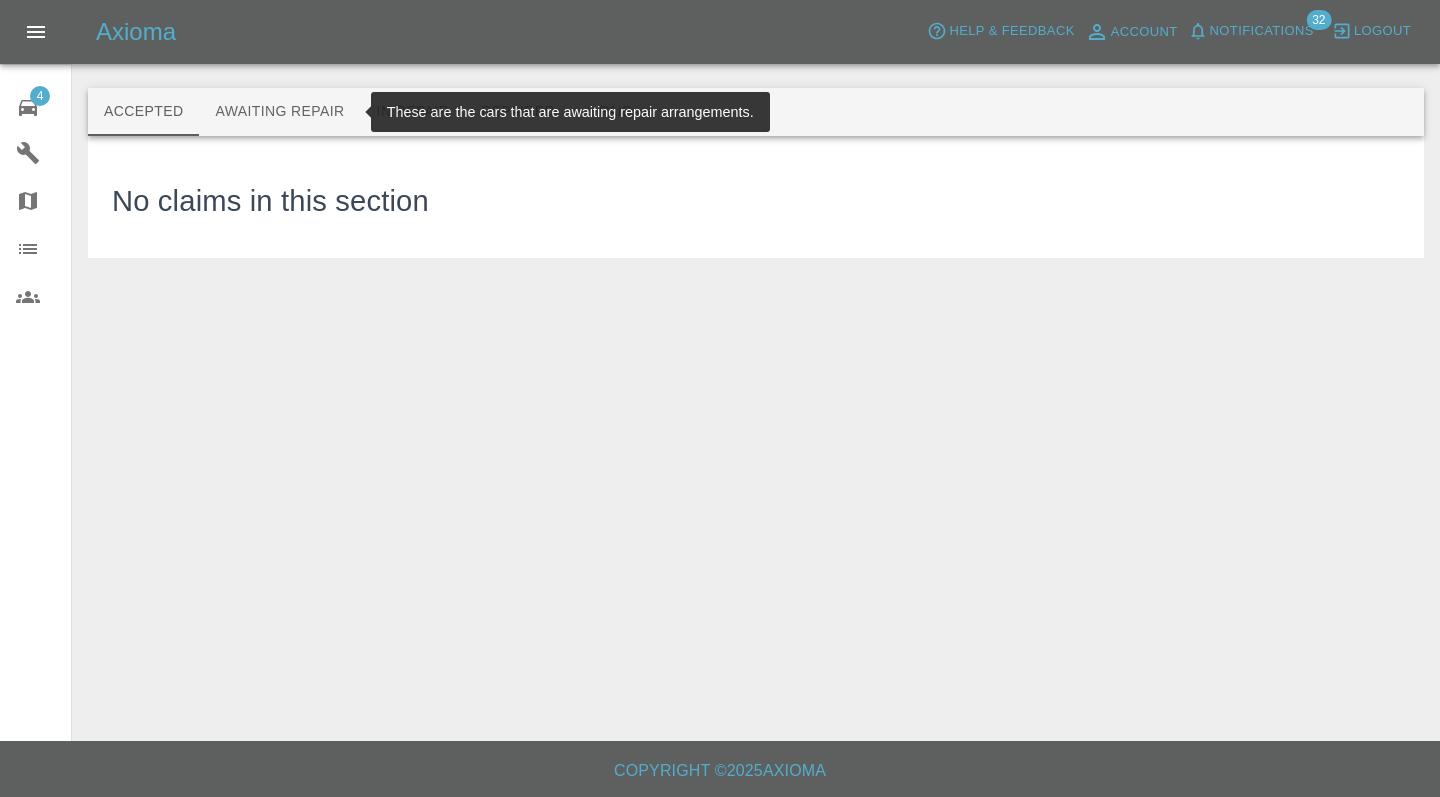 click on "Awaiting Repair" at bounding box center [279, 112] 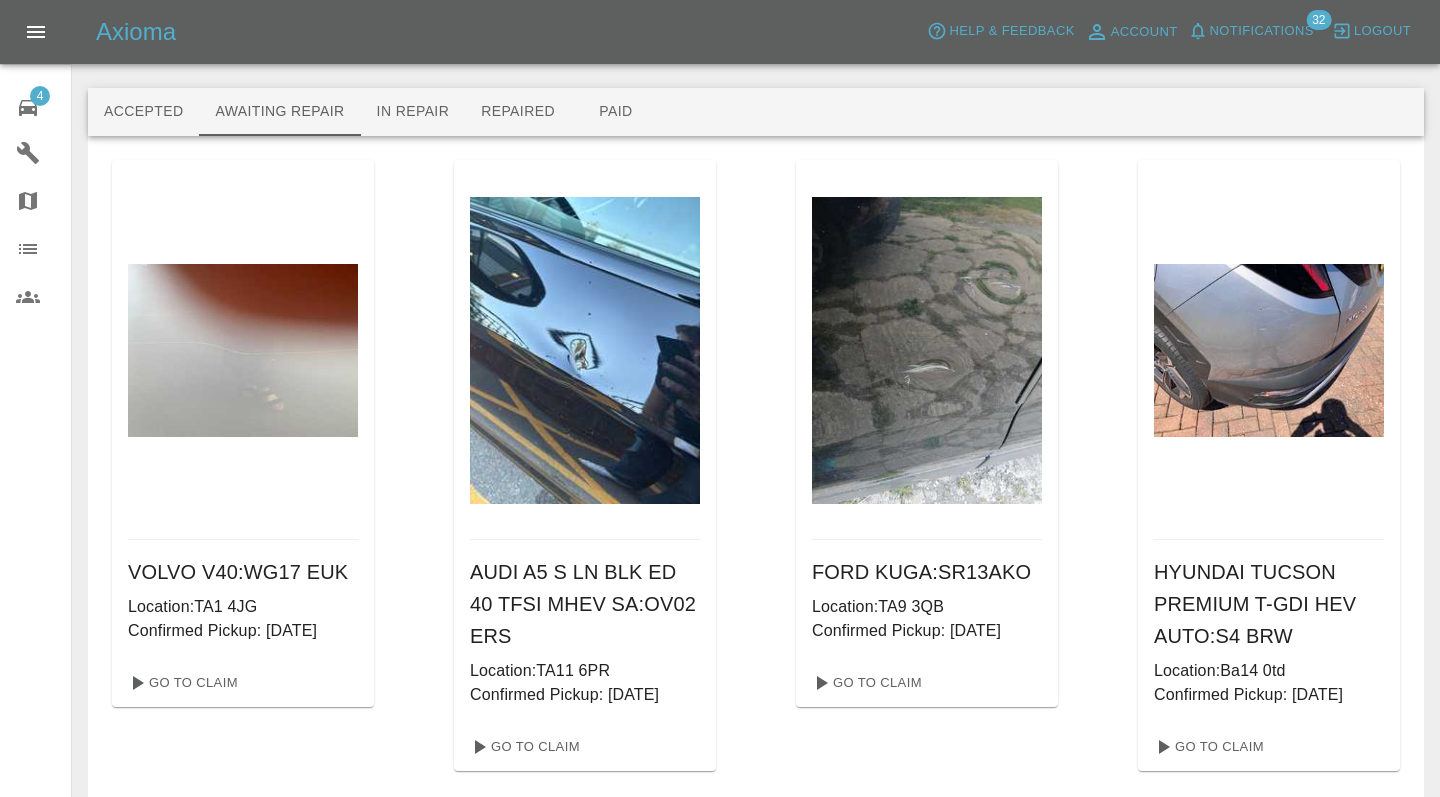 type 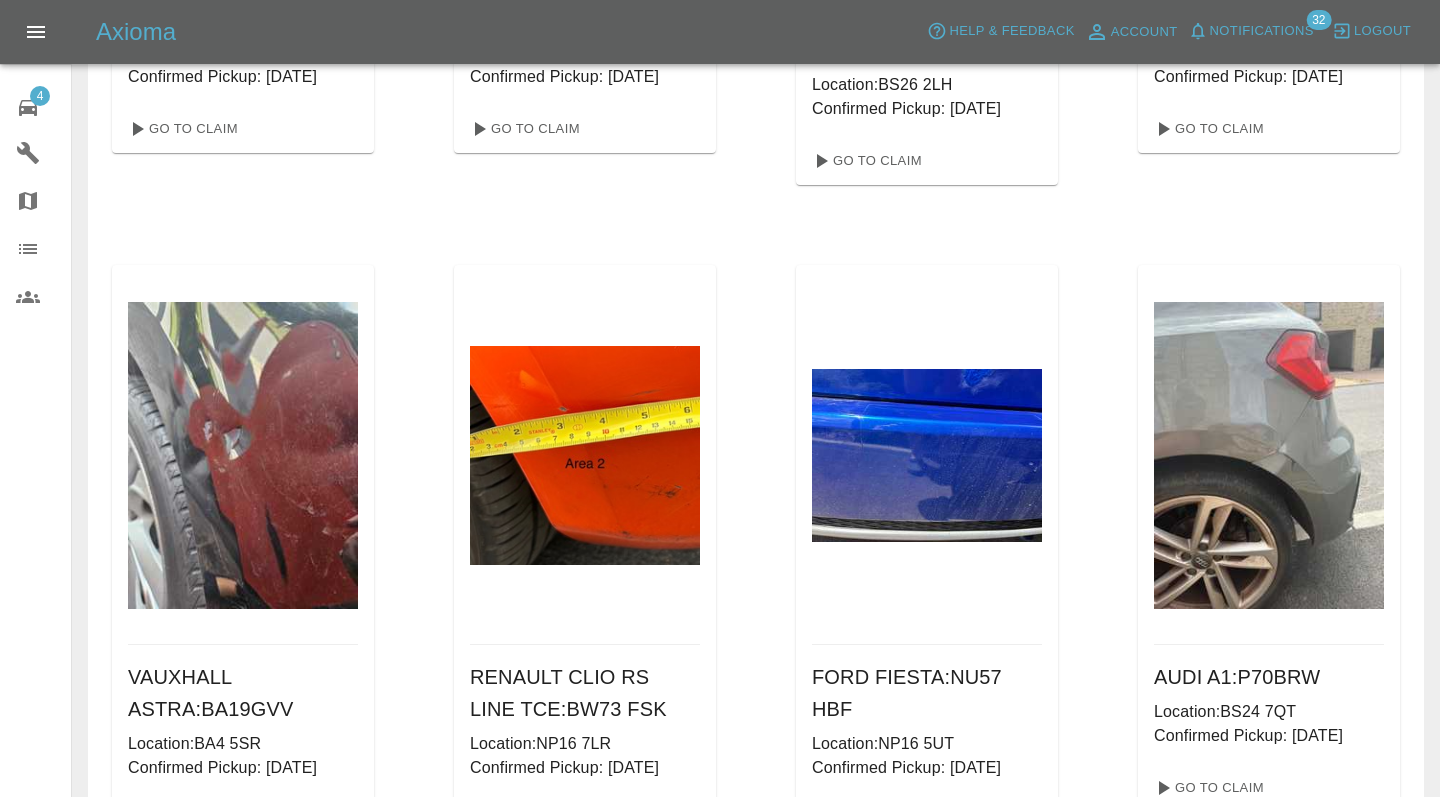 scroll, scrollTop: 1271, scrollLeft: 0, axis: vertical 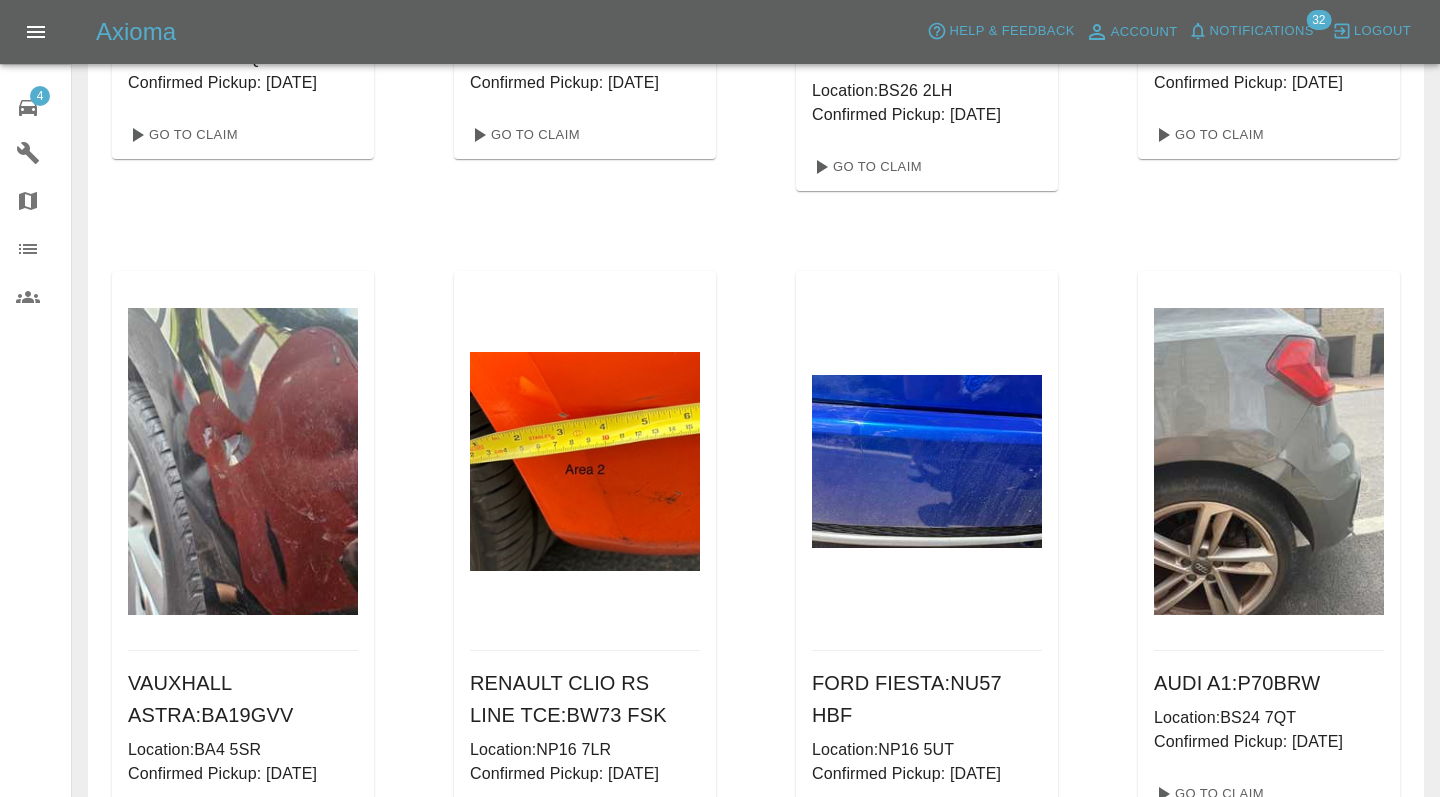 click on "Awaiting Repair" at bounding box center (279, -1159) 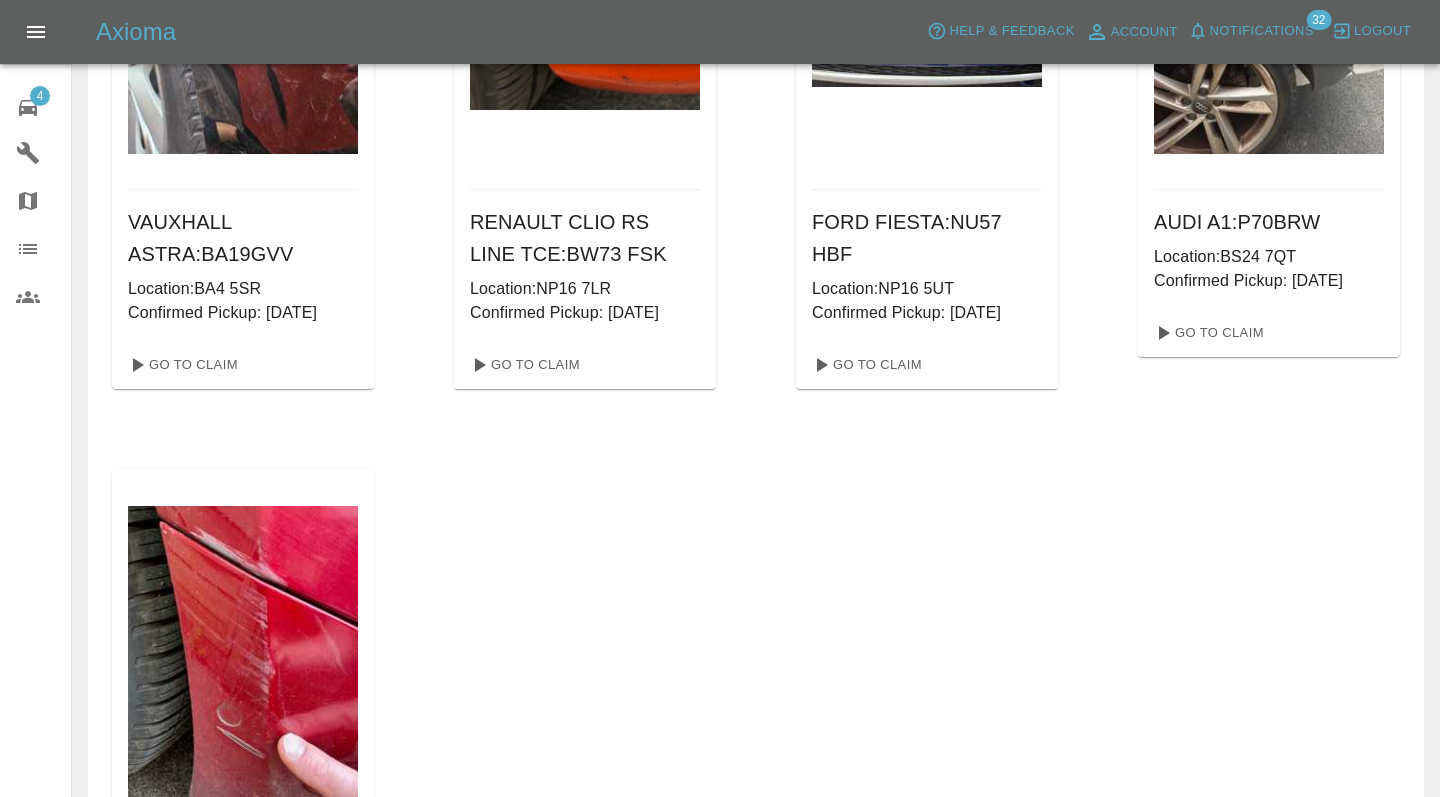 scroll, scrollTop: 1619, scrollLeft: 0, axis: vertical 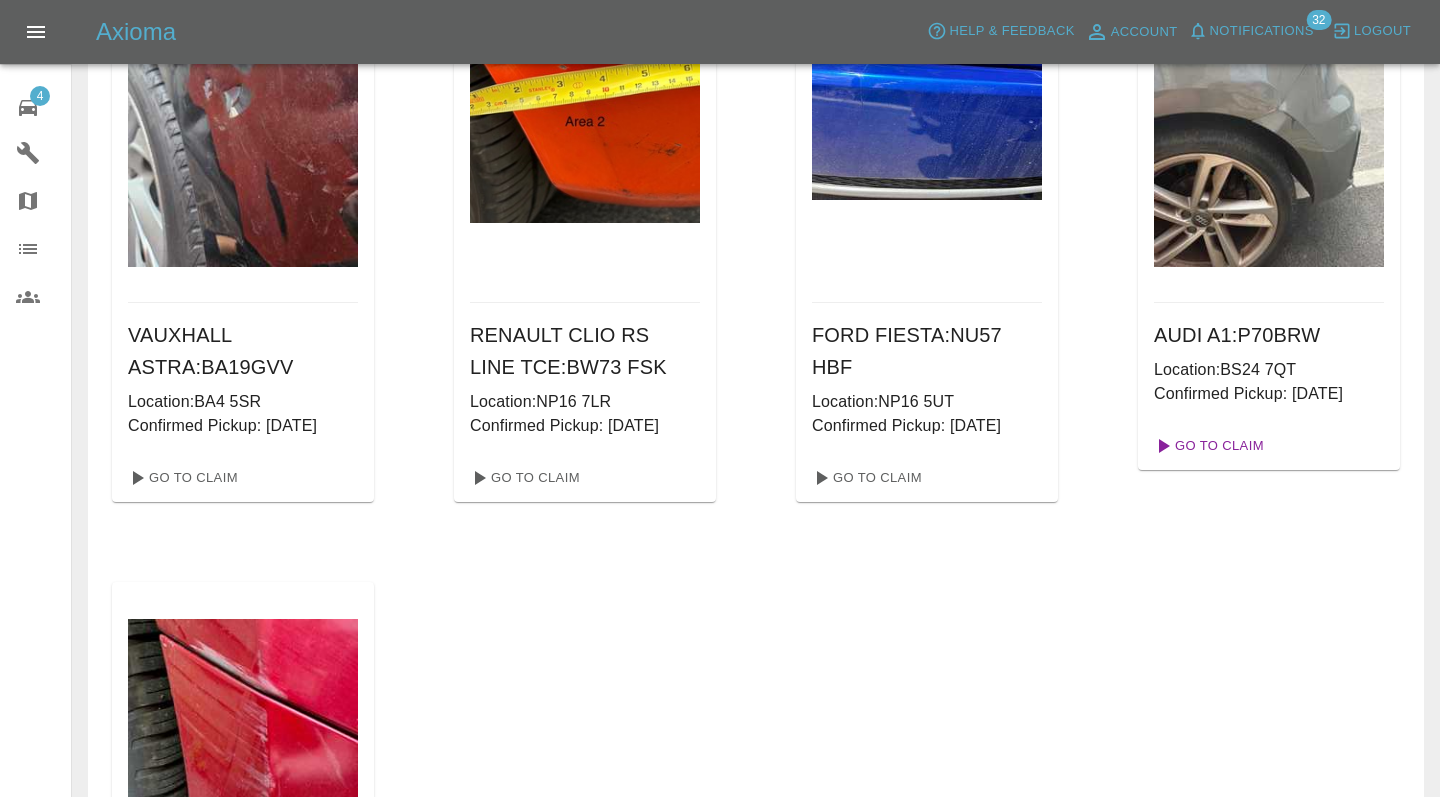 click on "Go To Claim" at bounding box center [1207, 446] 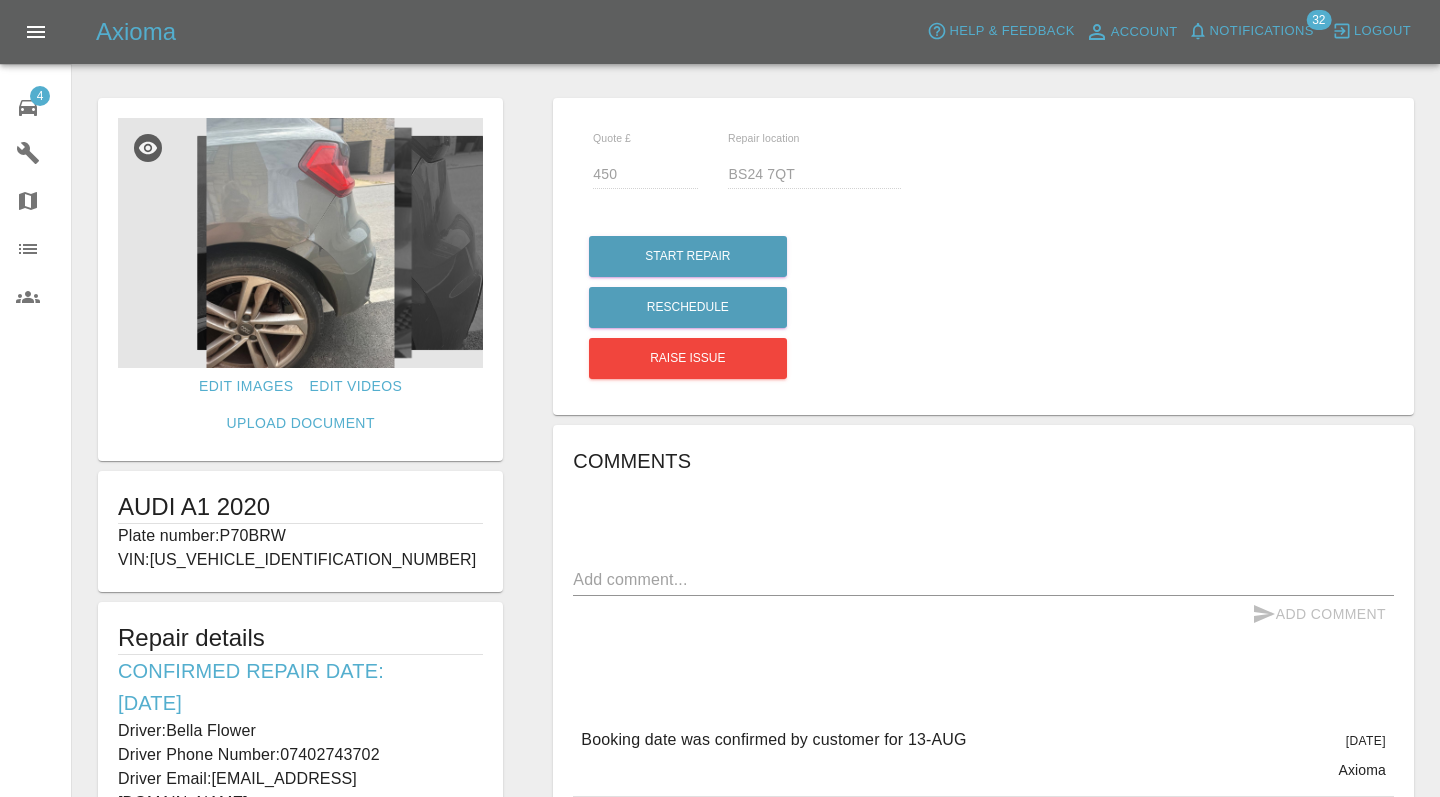 scroll, scrollTop: 0, scrollLeft: 0, axis: both 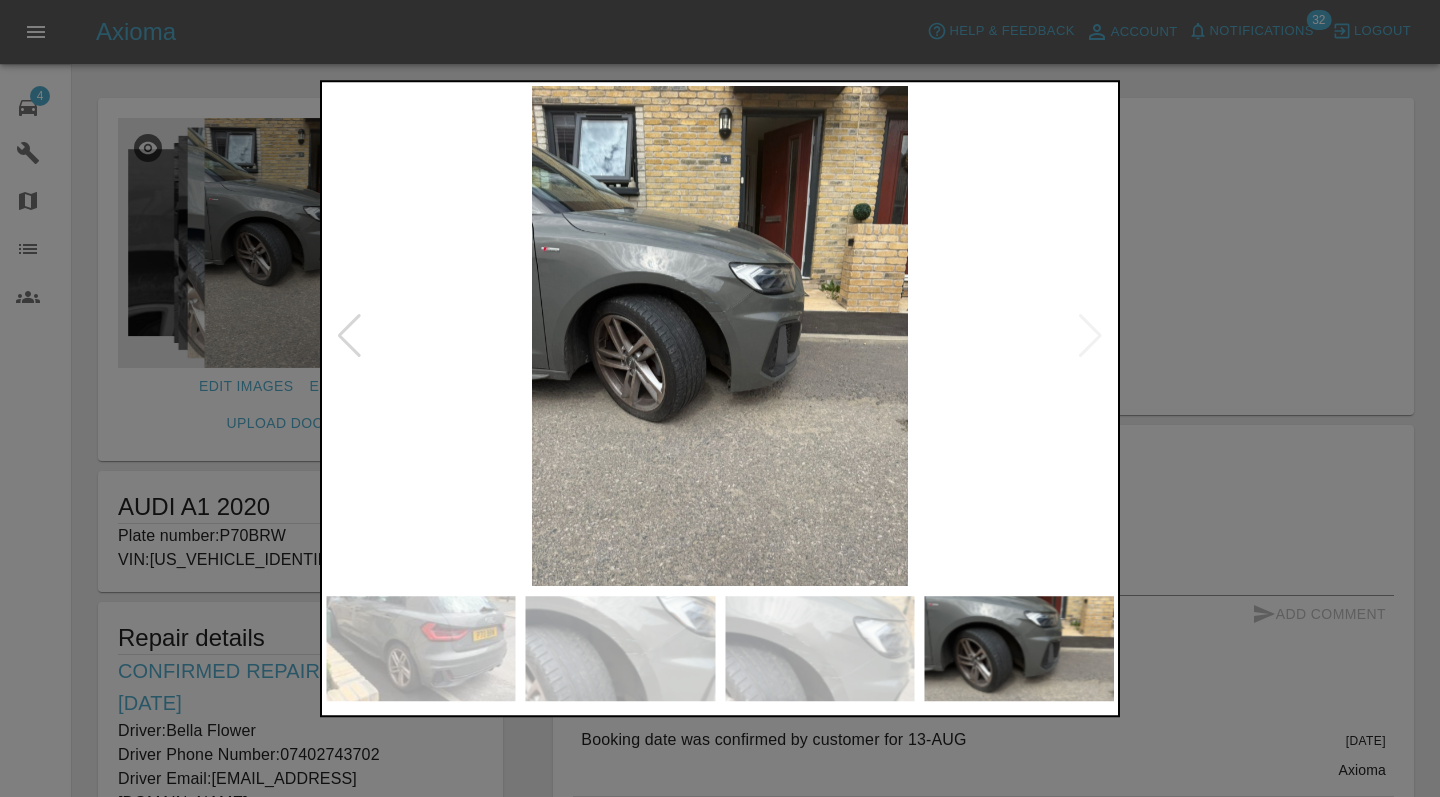 click at bounding box center [720, 398] 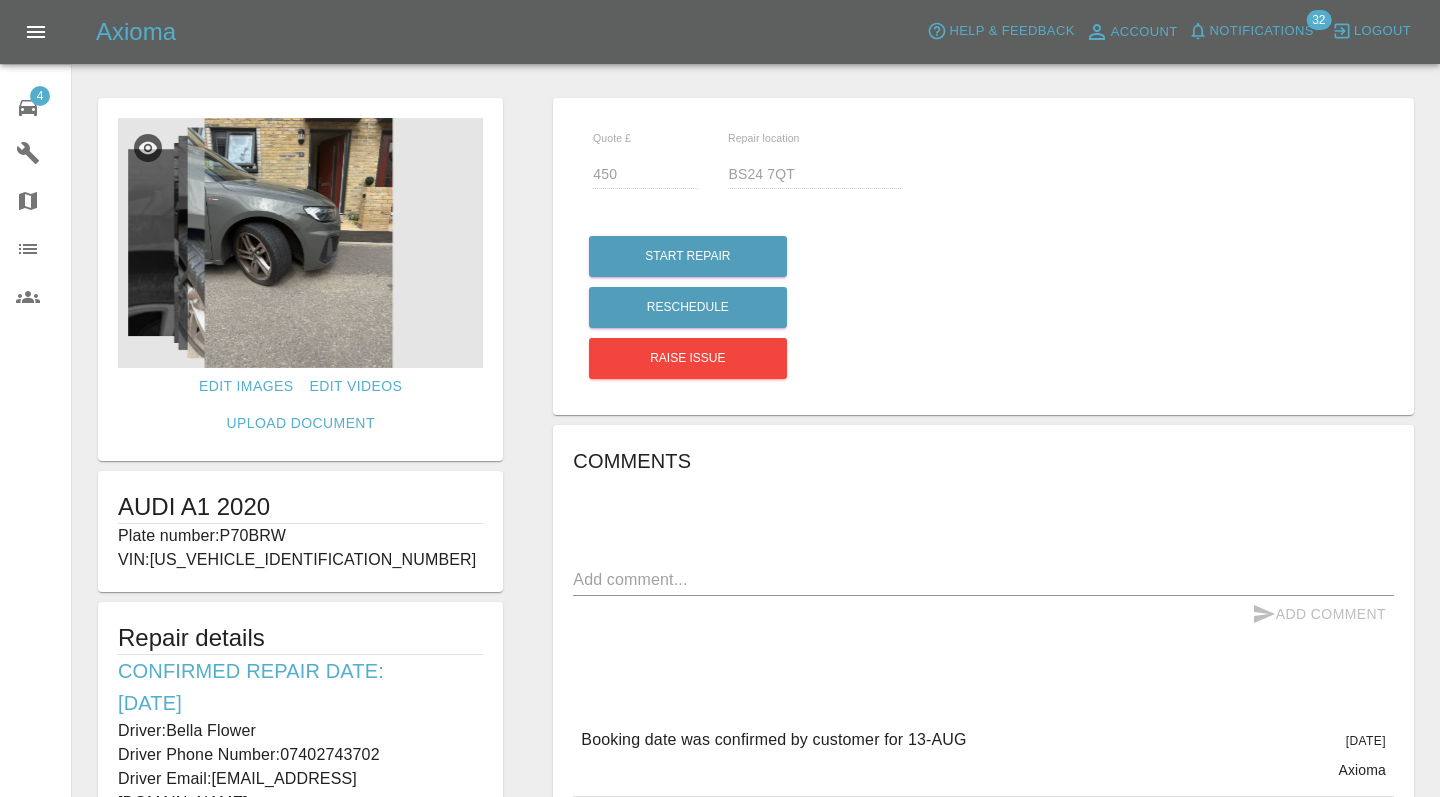 scroll, scrollTop: 0, scrollLeft: 0, axis: both 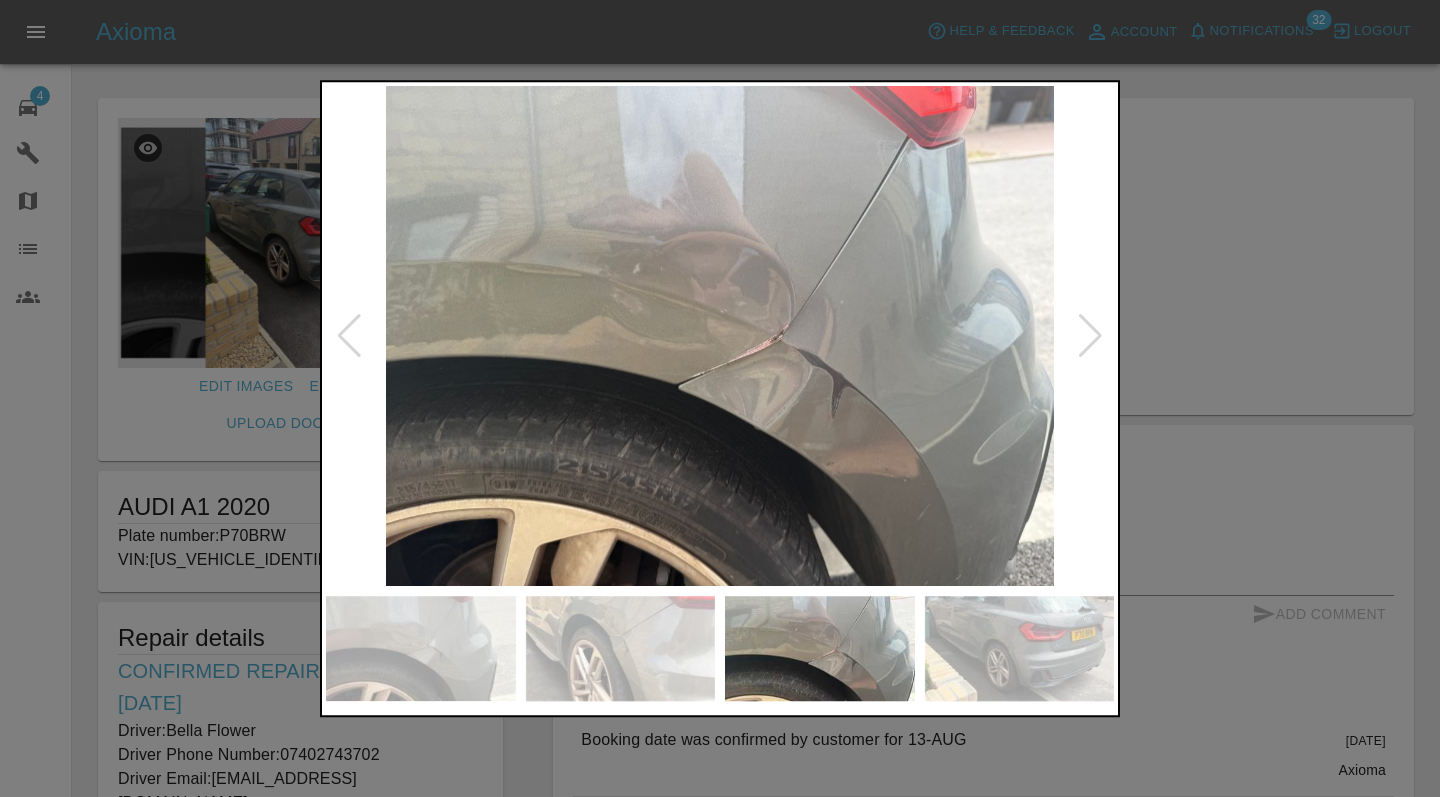 click at bounding box center [720, 398] 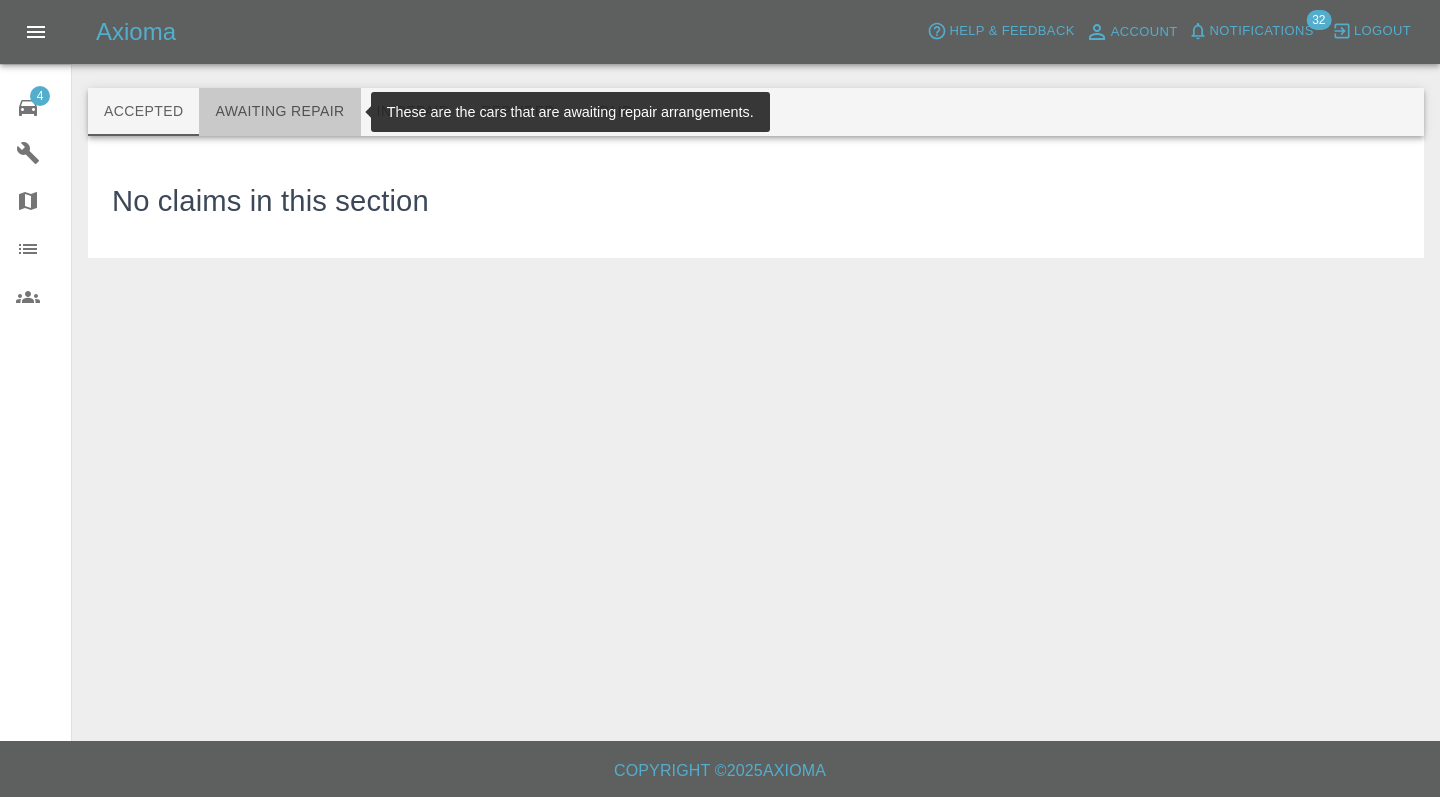 click on "Awaiting Repair" at bounding box center [279, 112] 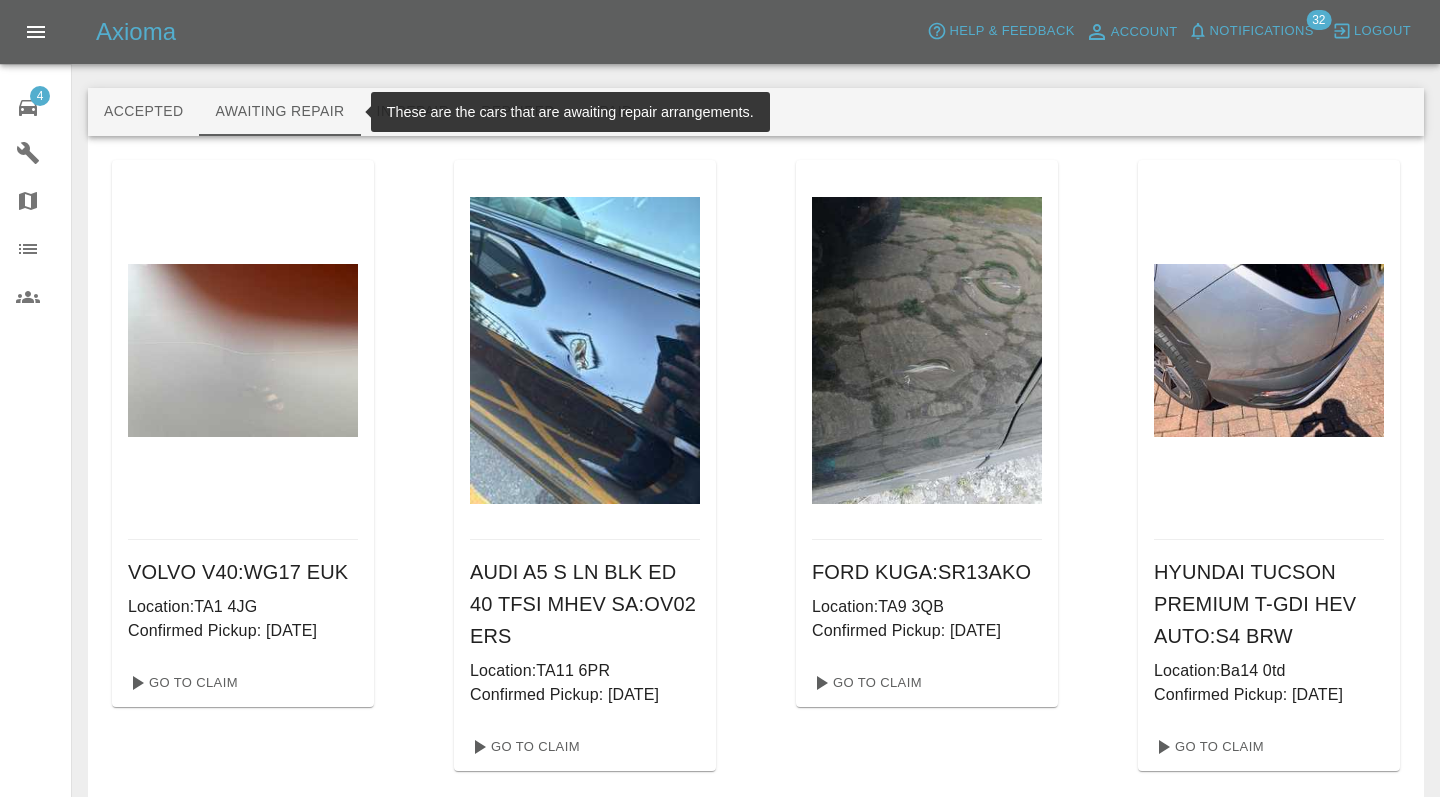 type 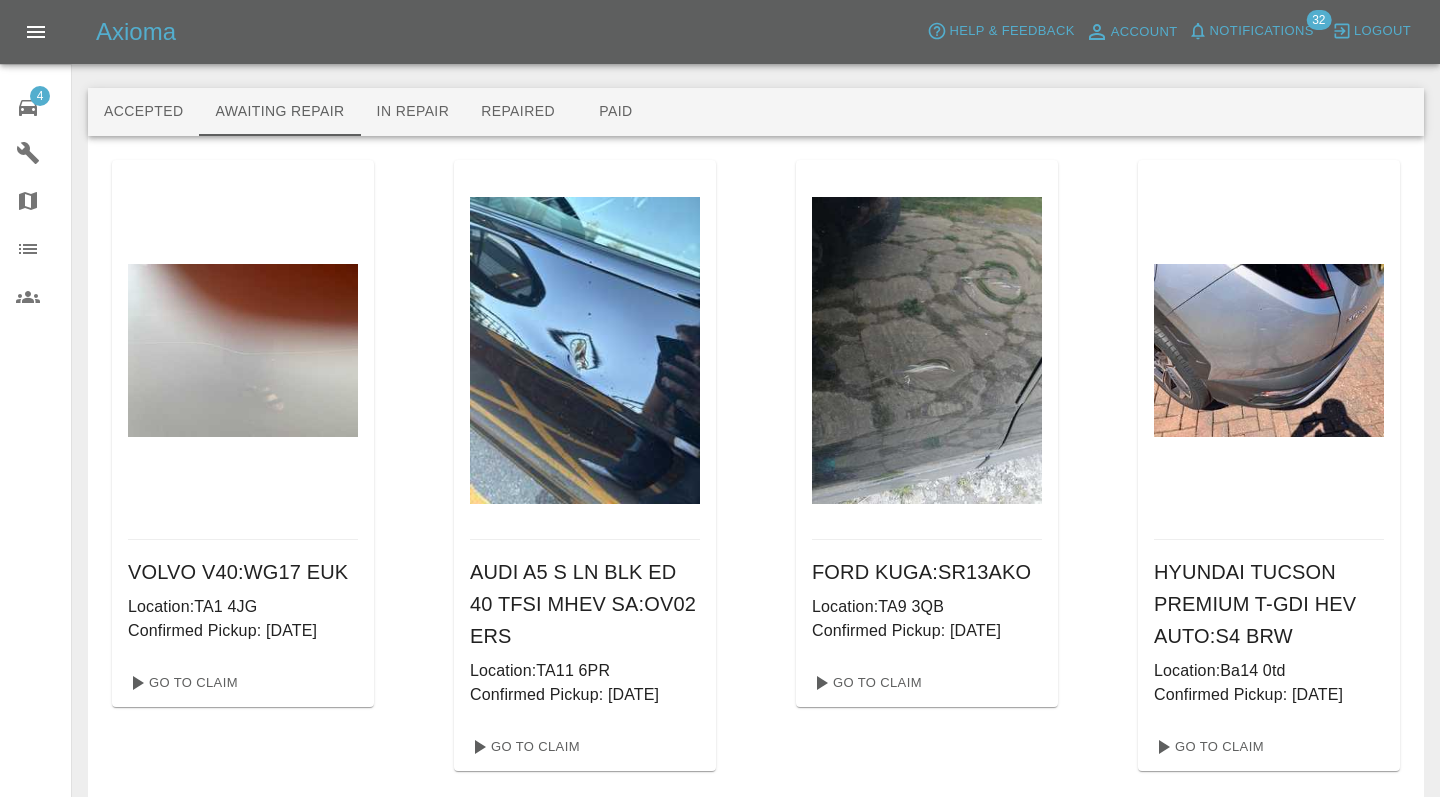 click on "VOLVO   V40 :  WG17 EUK Location:  TA1 4JG Confirmed Pickup:   [DATE] Go To Claim AUDI   A5 S LN BLK ED 40 TFSI MHEV SA :  OV02 ERS Location:  TA11 6PR Confirmed Pickup:   [DATE] Go To Claim FORD   KUGA :  SR13AKO Location:  TA9 3QB Confirmed Pickup:   [DATE] Go To Claim HYUNDAI   TUCSON PREMIUM T-GDI HEV AUTO :  S4 BRW Location:  Ba14 0td Confirmed Pickup:   [DATE] Go To Claim MAZDA   MX-30 MAKOTO PHEV AUTO :  WP73 SVW Location:  BS16 2QJ Confirmed Pickup:   [DATE] Go To Claim VOLKSWAGEN   POLO LIFE :  WG23 NRU Location:  BS48 1AU Confirmed Pickup:   [DATE] Go To Claim PEUGEOT   208 GT PURETECH S/S :  KS21BVJ Location:  BS26 2LH Confirmed Pickup:   [DATE] Go To Claim VOLKSWAGEN   ID4 LIFE :  WU22URT Location:  BA2 1SX Confirmed Pickup:   [DATE] Go To Claim VAUXHALL   ASTRA :  BA19GVV Location:  BA4 5SR Confirmed Pickup:   [DATE] Go To Claim RENAULT   CLIO RS LINE TCE :  BW73 FSK Location:  NP16 7LR Confirmed Pickup:   [DATE] Go To Claim FORD   FIESTA :  NU57 HBF   AUDI" at bounding box center [756, 1486] 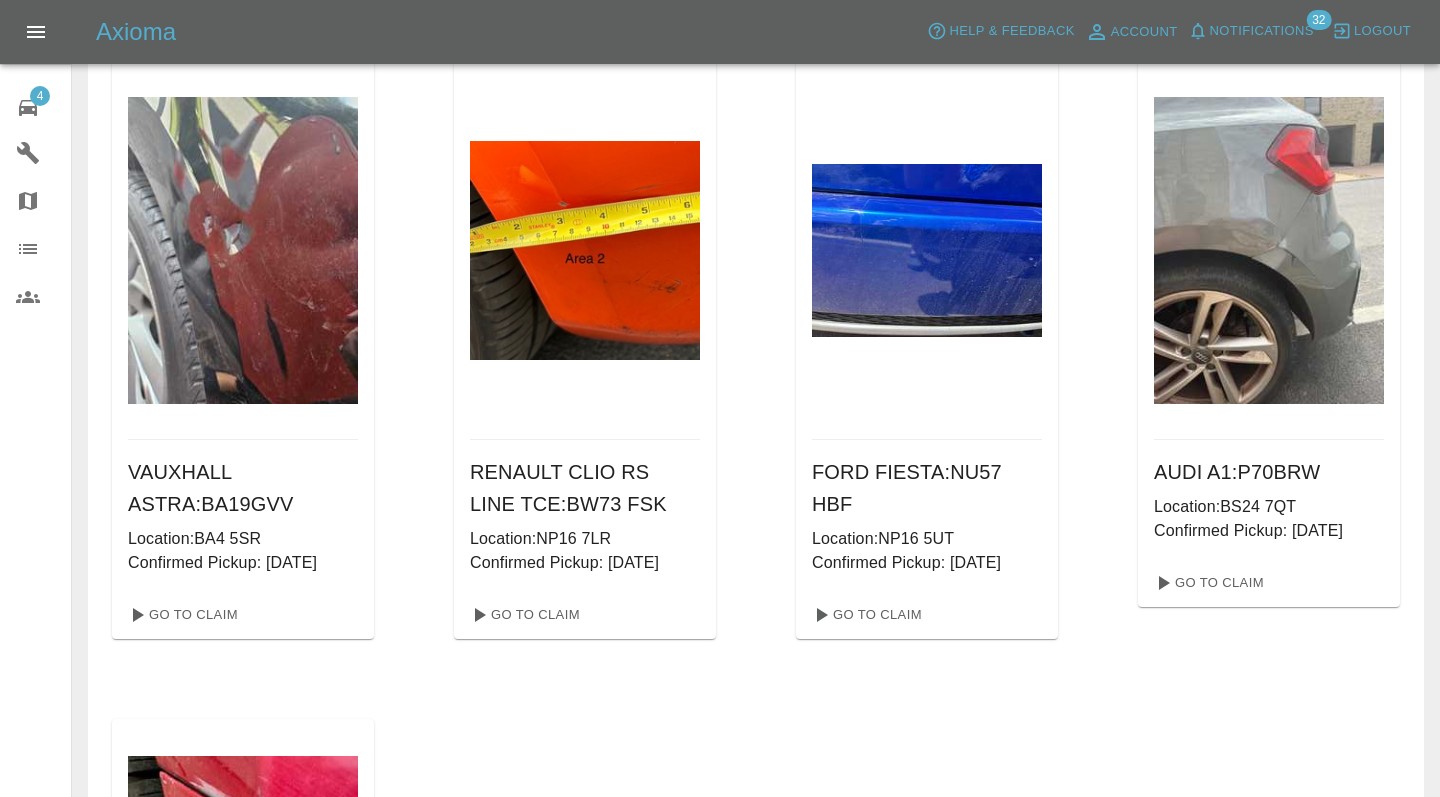 scroll, scrollTop: 1487, scrollLeft: 0, axis: vertical 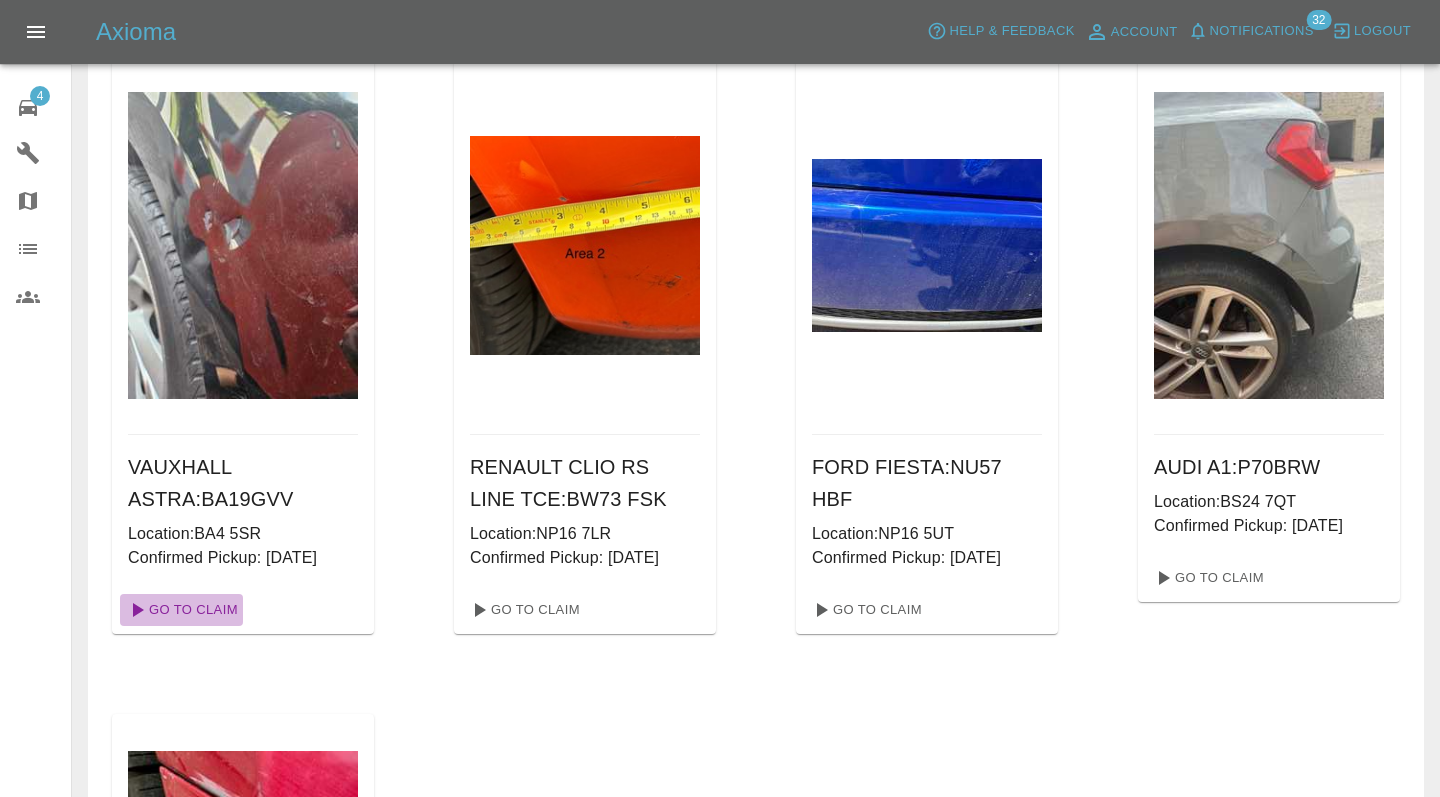 click on "Go To Claim" at bounding box center (181, 610) 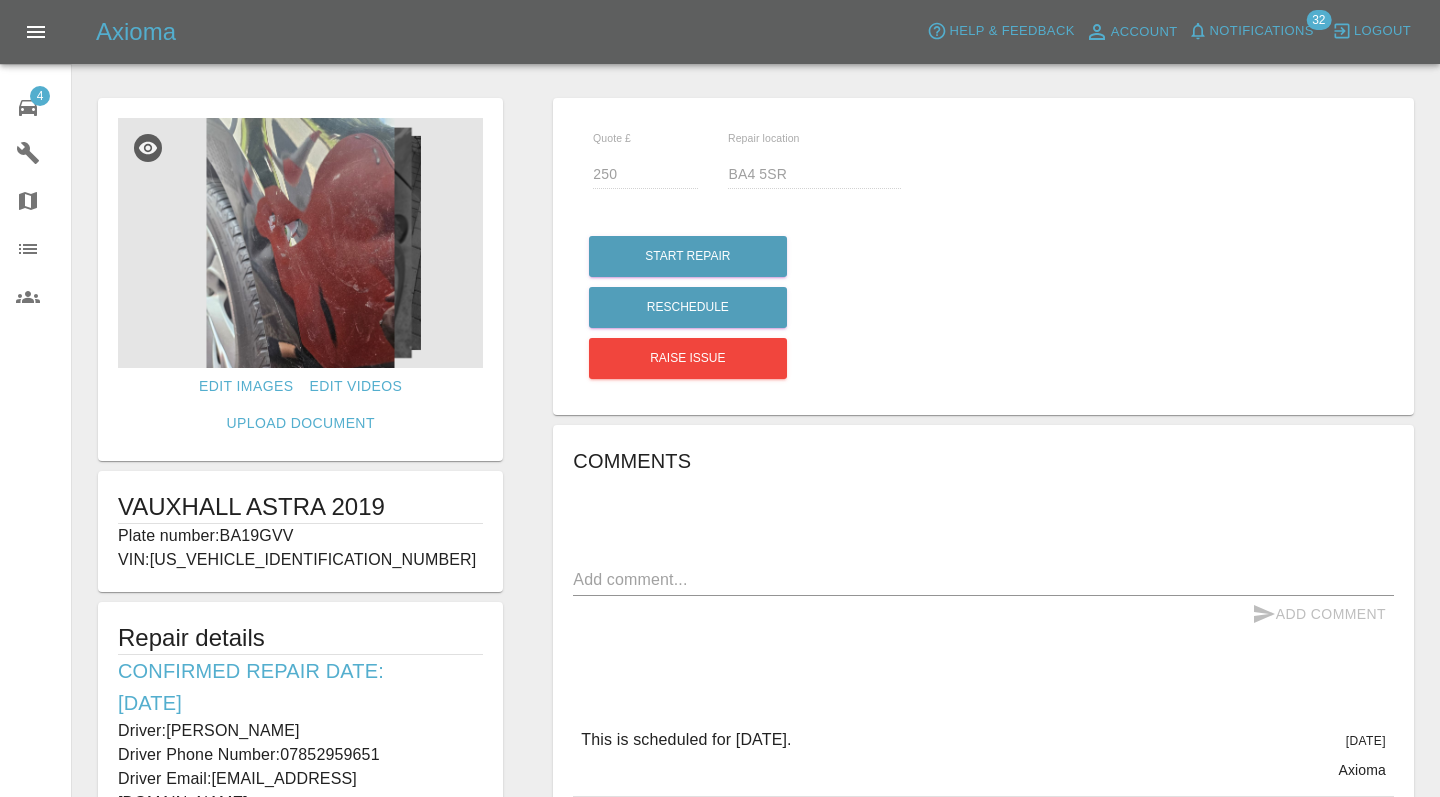 click at bounding box center [300, 243] 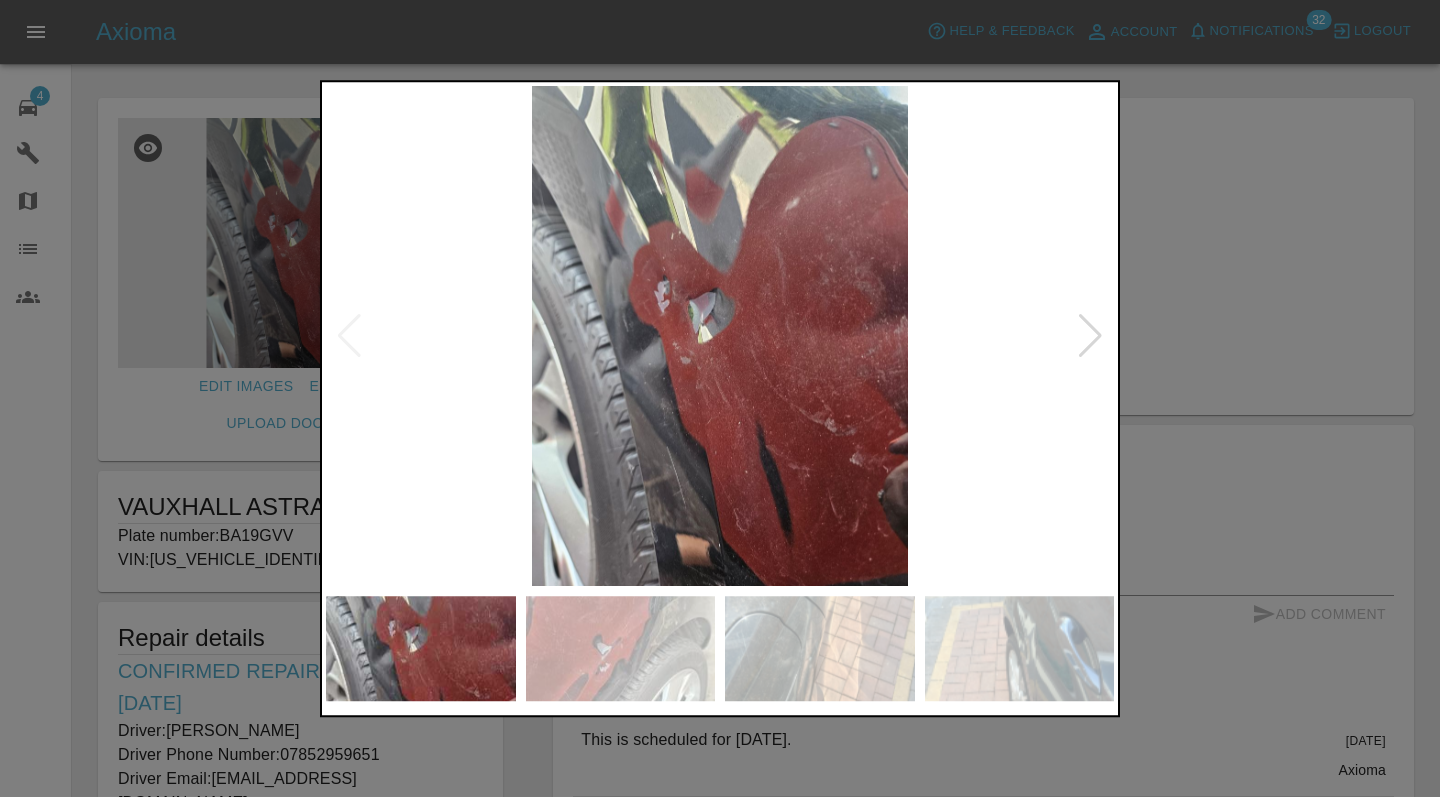 click at bounding box center (720, 398) 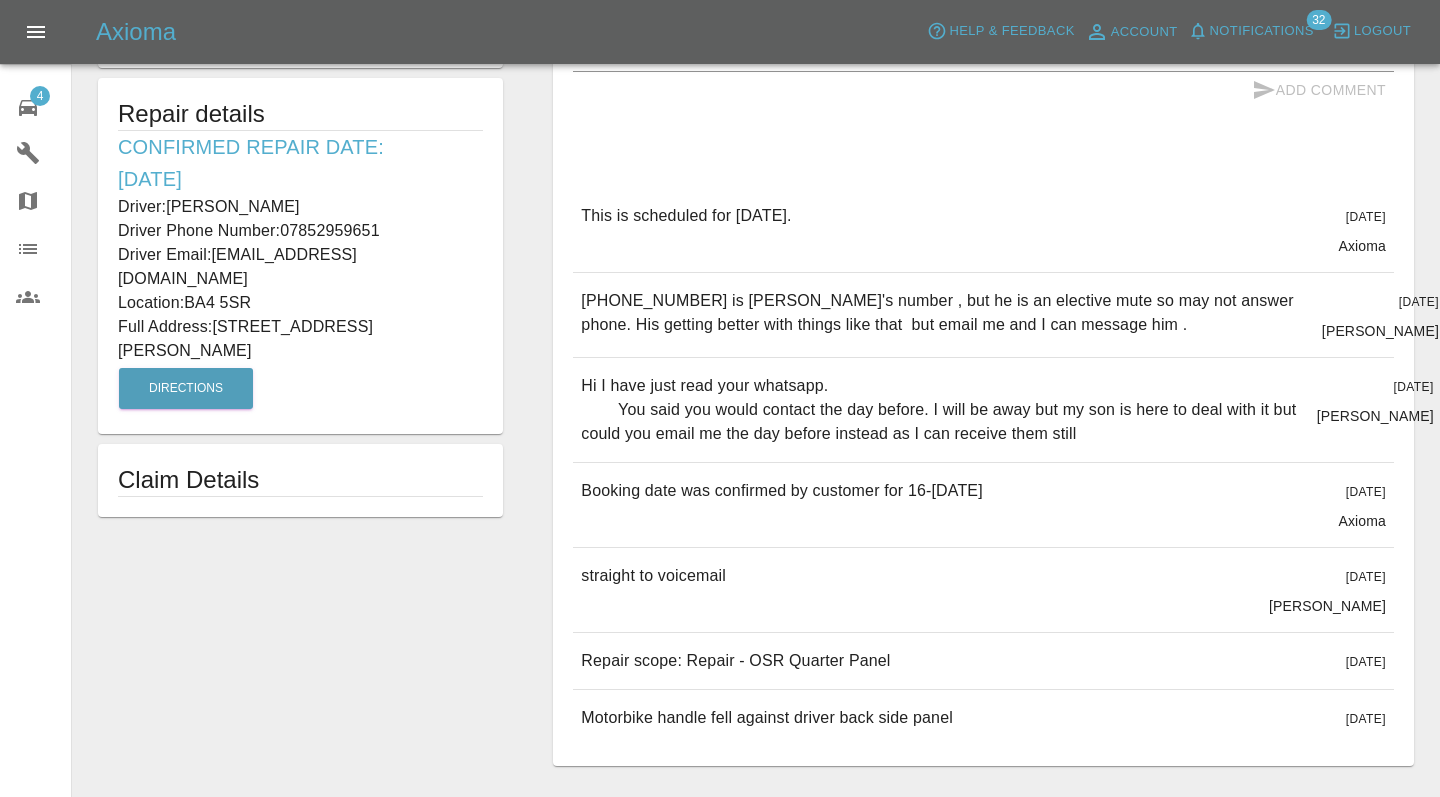 scroll, scrollTop: 546, scrollLeft: 0, axis: vertical 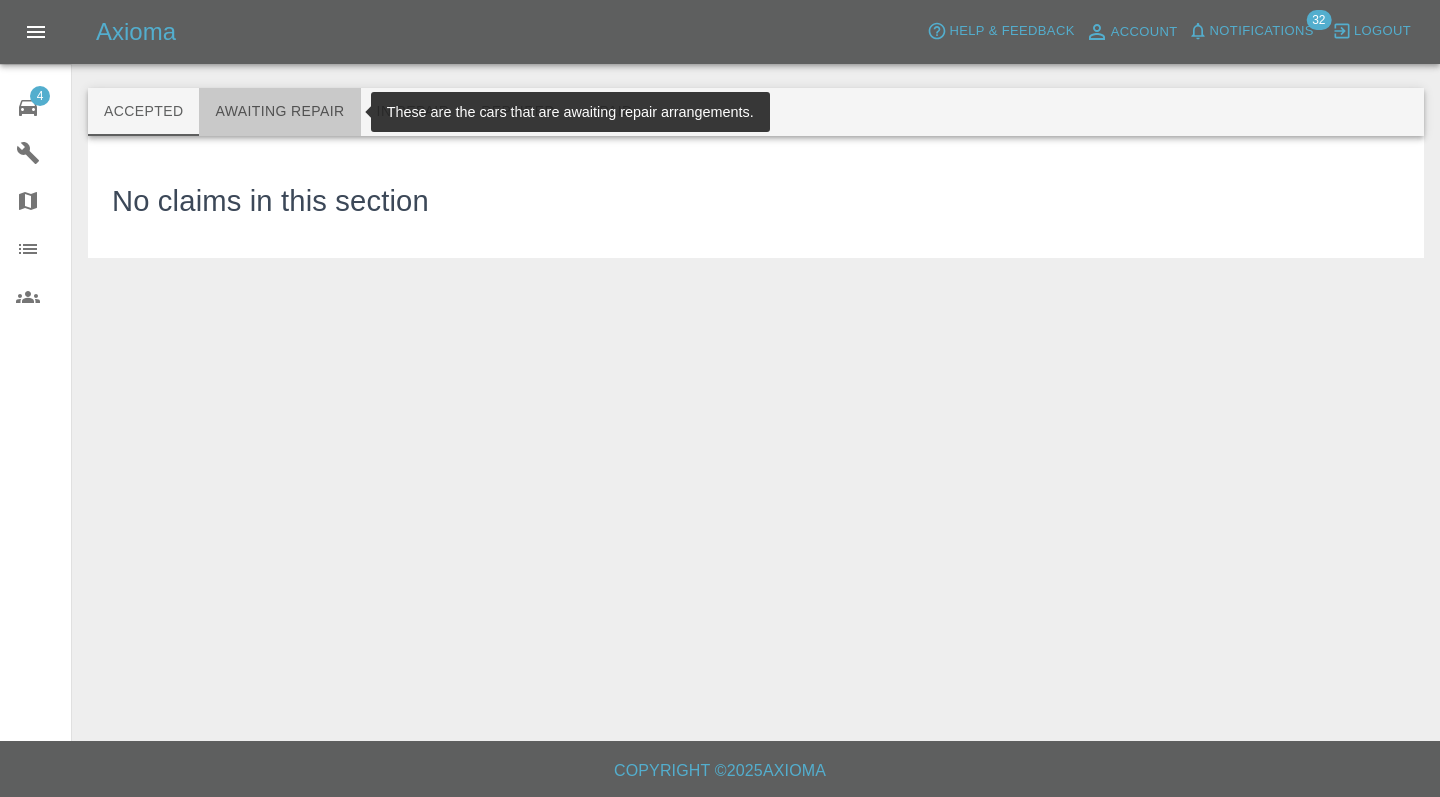 click on "Awaiting Repair" at bounding box center (279, 112) 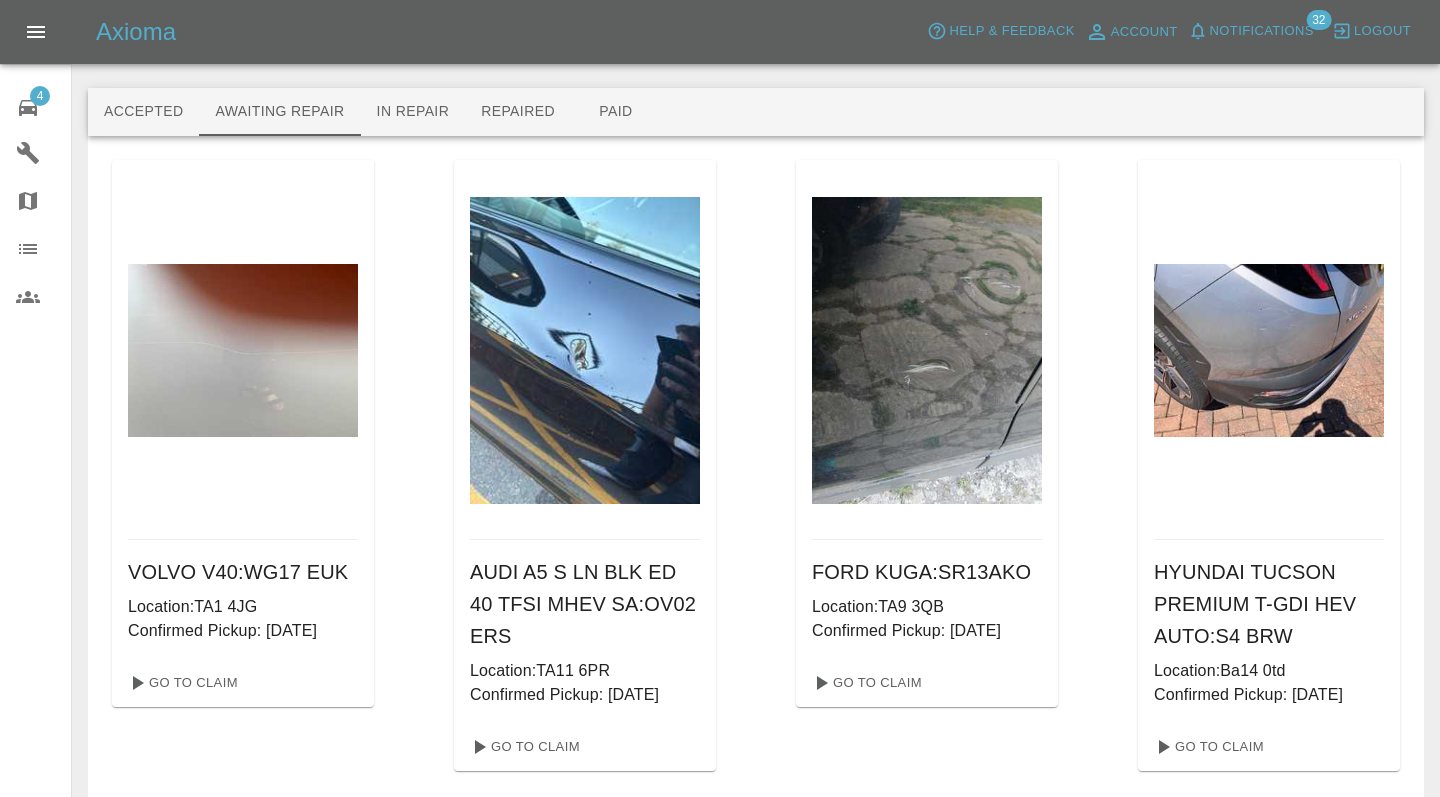 click on "VOLVO   V40 :  WG17 EUK Location:  TA1 4JG Confirmed Pickup:   [DATE] Go To Claim AUDI   A5 S LN BLK ED 40 TFSI MHEV SA :  OV02 ERS Location:  TA11 6PR Confirmed Pickup:   [DATE] Go To Claim FORD   KUGA :  SR13AKO Location:  TA9 3QB Confirmed Pickup:   [DATE] Go To Claim HYUNDAI   TUCSON PREMIUM T-GDI HEV AUTO :  S4 BRW Location:  Ba14 0td Confirmed Pickup:   [DATE] Go To Claim MAZDA   MX-30 MAKOTO PHEV AUTO :  WP73 SVW Location:  BS16 2QJ Confirmed Pickup:   [DATE] Go To Claim VOLKSWAGEN   POLO LIFE :  WG23 NRU Location:  BS48 1AU Confirmed Pickup:   [DATE] Go To Claim PEUGEOT   208 GT PURETECH S/S :  KS21BVJ Location:  BS26 2LH Confirmed Pickup:   [DATE] Go To Claim VOLKSWAGEN   ID4 LIFE :  WU22URT Location:  BA2 1SX Confirmed Pickup:   [DATE] Go To Claim VAUXHALL   ASTRA :  BA19GVV Location:  BA4 5SR Confirmed Pickup:   [DATE] Go To Claim RENAULT   CLIO RS LINE TCE :  BW73 FSK Location:  NP16 7LR Confirmed Pickup:   [DATE] Go To Claim FORD   FIESTA :  NU57 HBF   AUDI" at bounding box center (756, 1486) 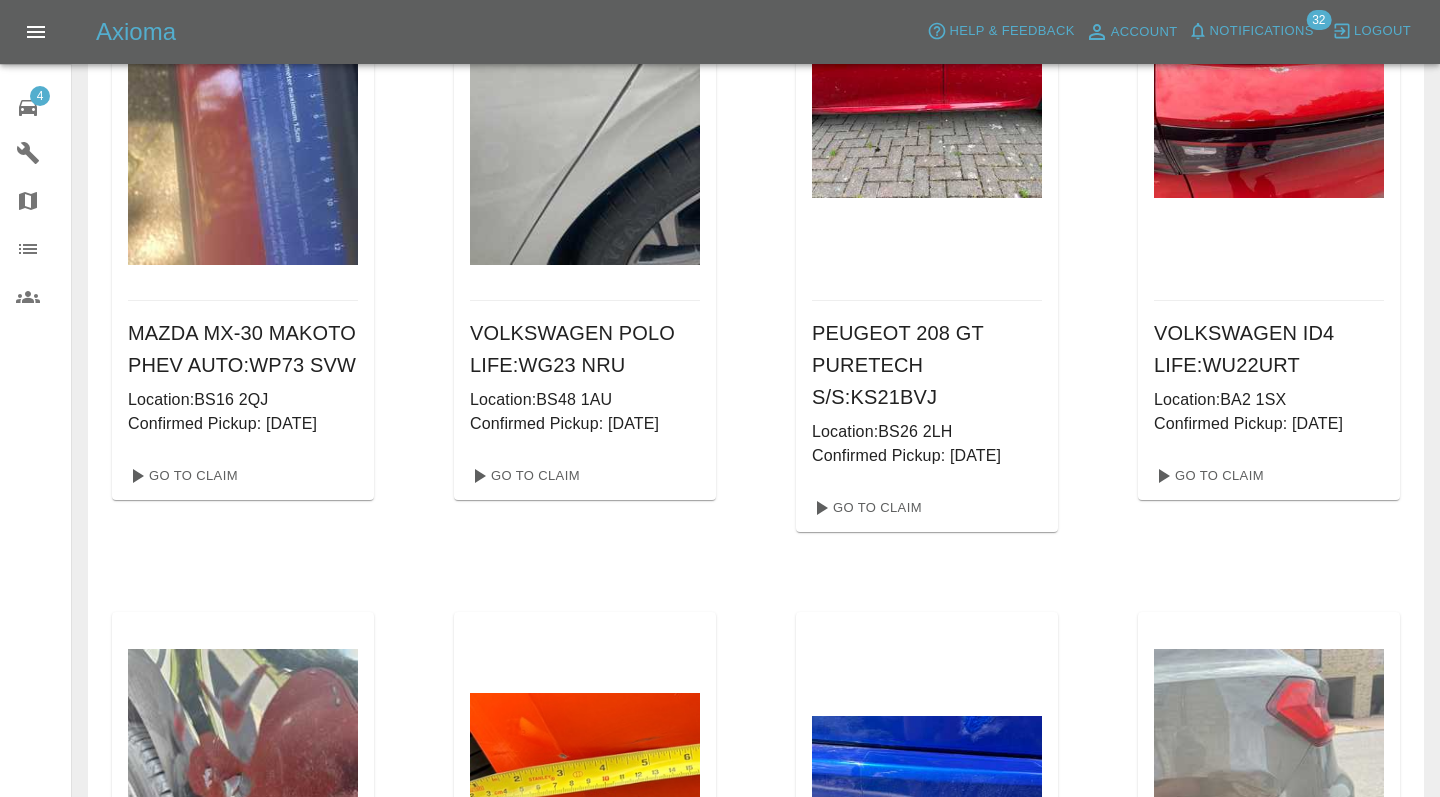 scroll, scrollTop: 913, scrollLeft: 0, axis: vertical 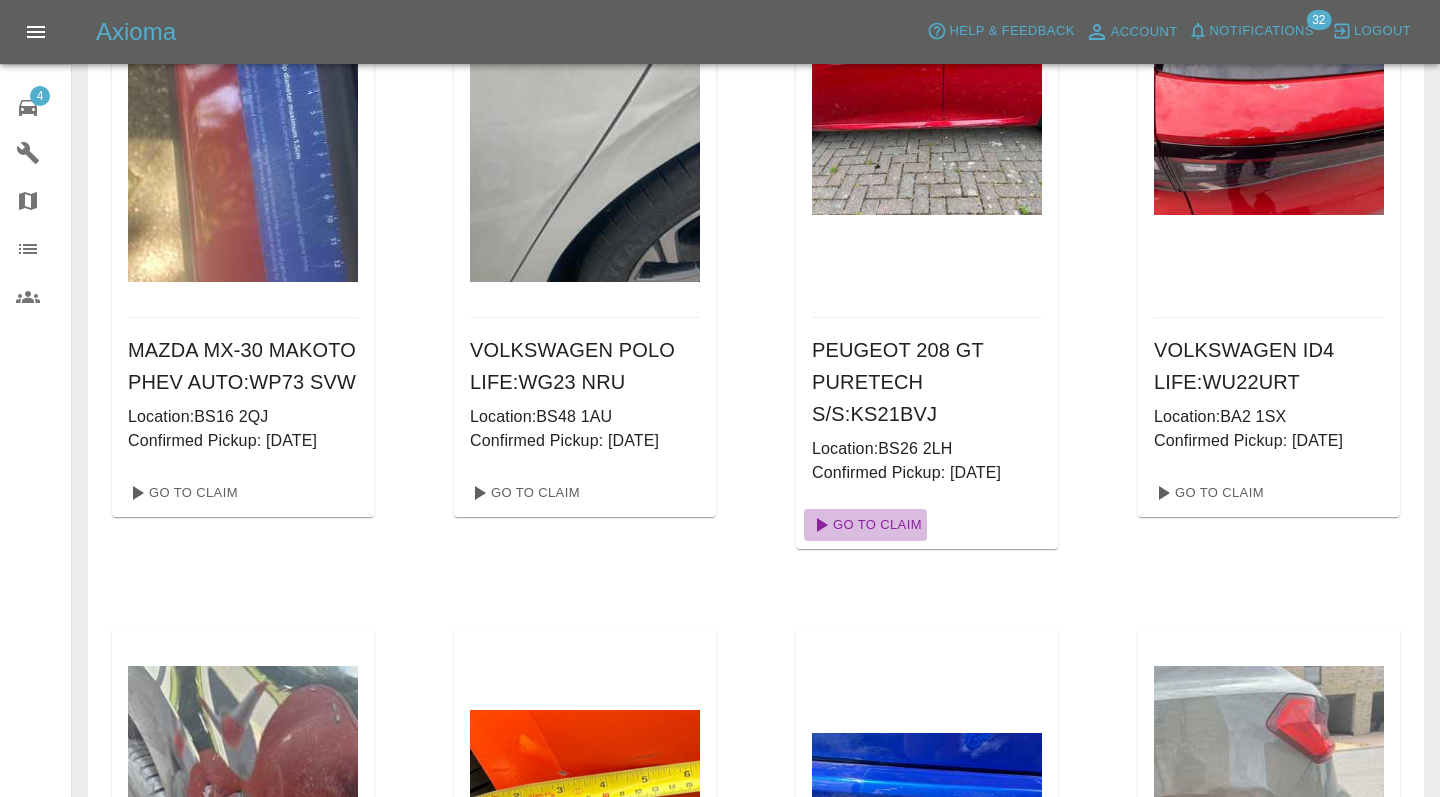 click on "Go To Claim" at bounding box center [865, 525] 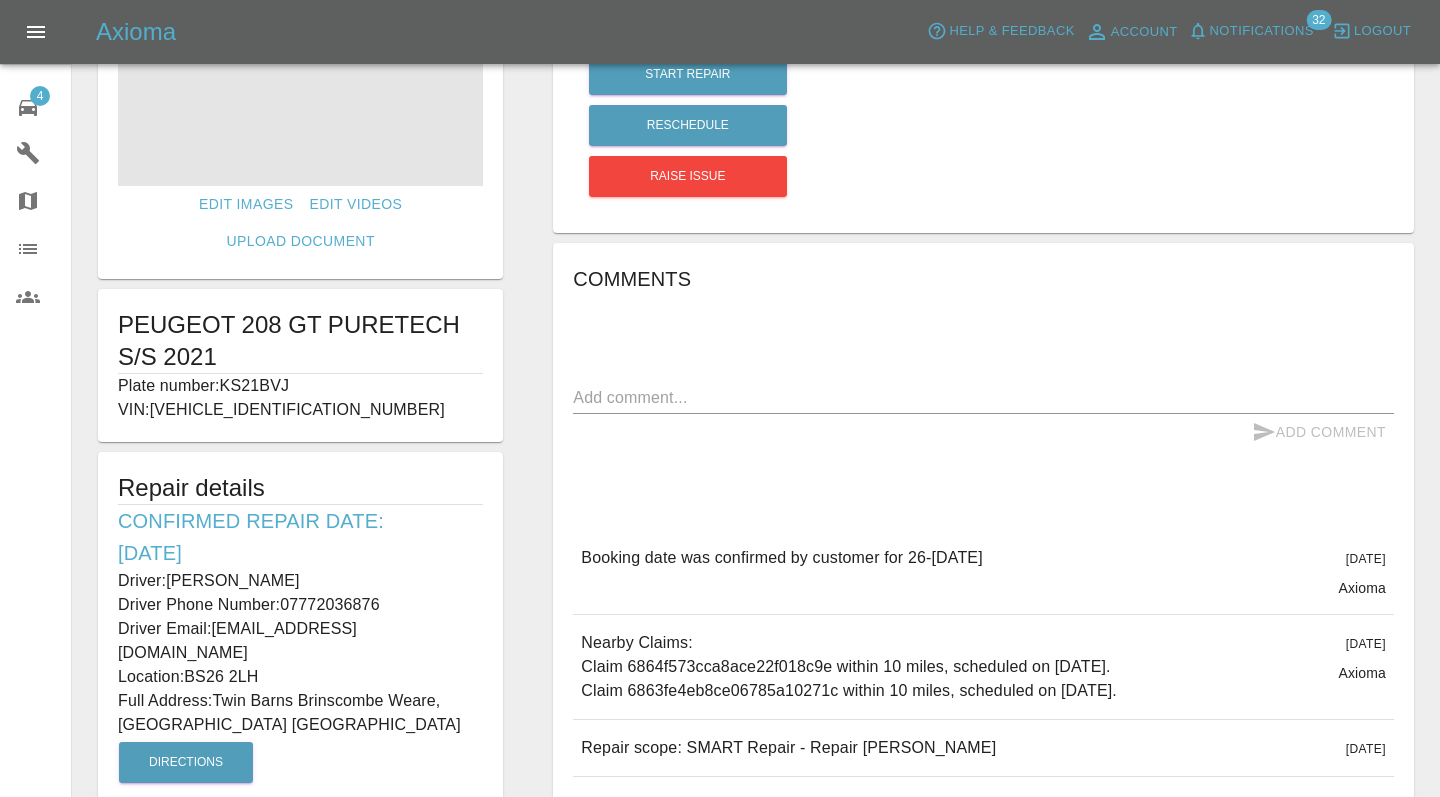 scroll, scrollTop: 205, scrollLeft: 0, axis: vertical 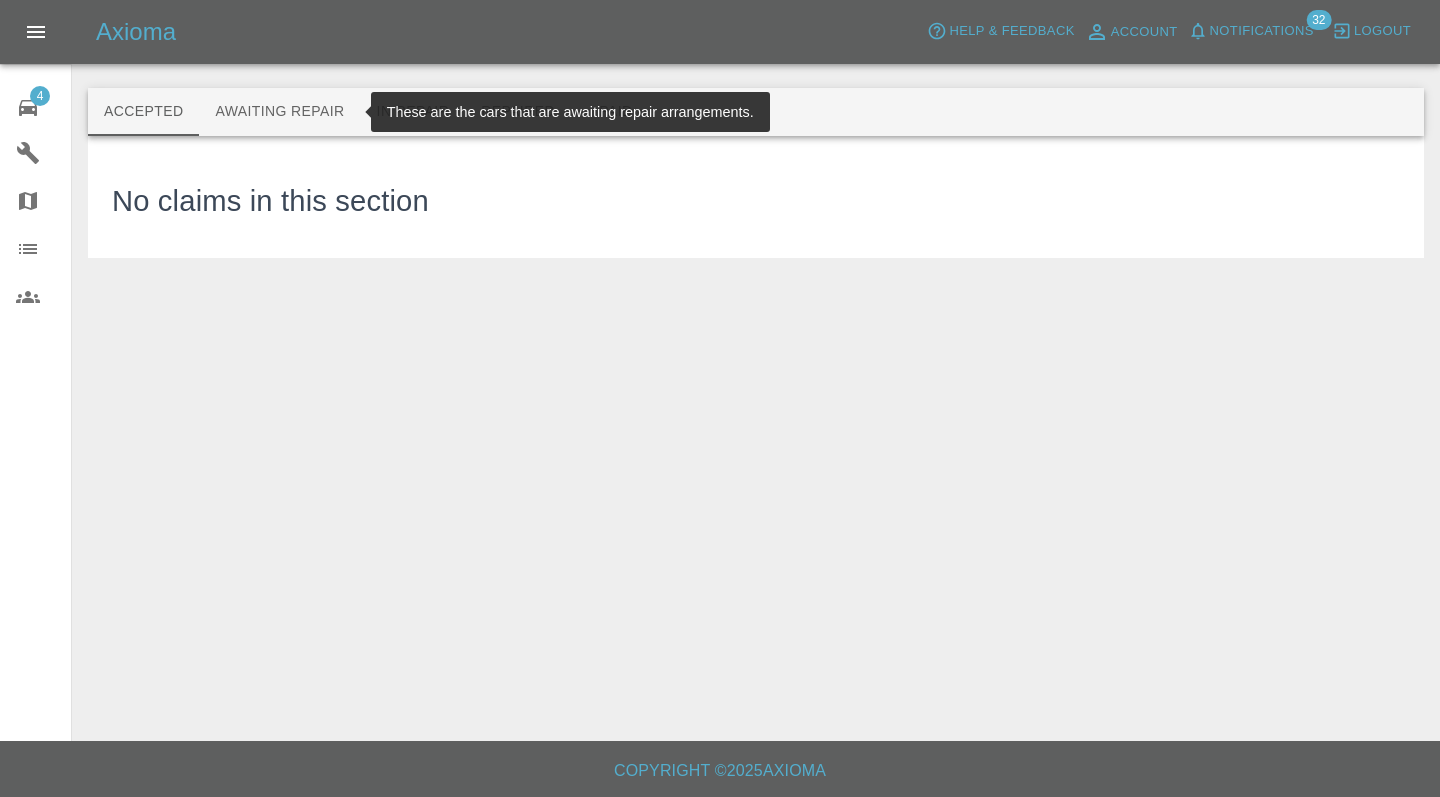 click on "Awaiting Repair" at bounding box center (279, 112) 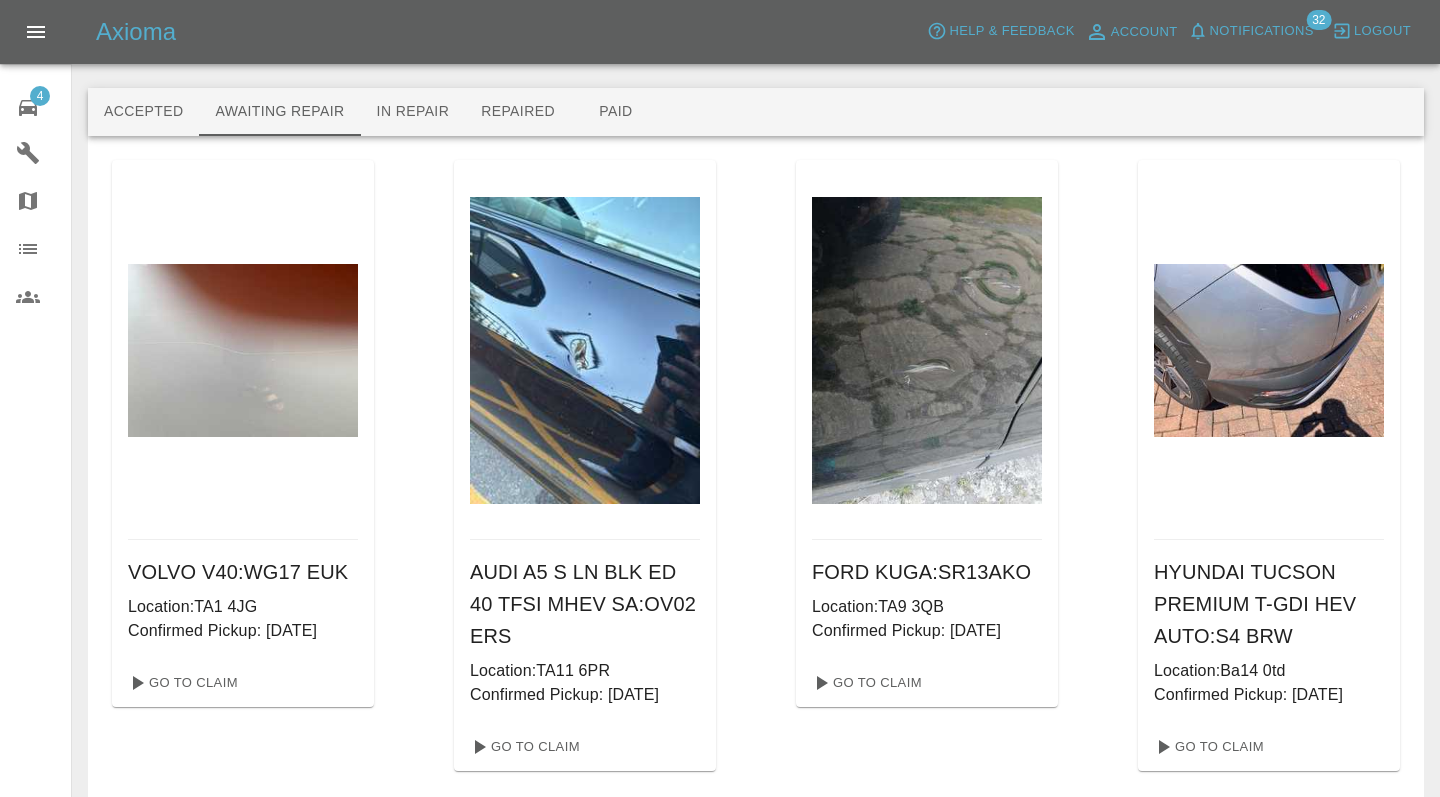 click on "VOLVO   V40 :  WG17 EUK Location:  TA1 4JG Confirmed Pickup:   [DATE] Go To Claim AUDI   A5 S LN BLK ED 40 TFSI MHEV SA :  OV02 ERS Location:  TA11 6PR Confirmed Pickup:   [DATE] Go To Claim FORD   KUGA :  SR13AKO Location:  TA9 3QB Confirmed Pickup:   [DATE] Go To Claim HYUNDAI   TUCSON PREMIUM T-GDI HEV AUTO :  S4 BRW Location:  Ba14 0td Confirmed Pickup:   [DATE] Go To Claim MAZDA   MX-30 MAKOTO PHEV AUTO :  WP73 SVW Location:  BS16 2QJ Confirmed Pickup:   [DATE] Go To Claim VOLKSWAGEN   POLO LIFE :  WG23 NRU Location:  BS48 1AU Confirmed Pickup:   [DATE] Go To Claim PEUGEOT   208 GT PURETECH S/S :  KS21BVJ Location:  BS26 2LH Confirmed Pickup:   [DATE] Go To Claim VOLKSWAGEN   ID4 LIFE :  WU22URT Location:  BA2 1SX Confirmed Pickup:   [DATE] Go To Claim VAUXHALL   ASTRA :  BA19GVV Location:  BA4 5SR Confirmed Pickup:   [DATE] Go To Claim RENAULT   CLIO RS LINE TCE :  BW73 FSK Location:  NP16 7LR Confirmed Pickup:   [DATE] Go To Claim FORD   FIESTA :  NU57 HBF   AUDI" at bounding box center (756, 1486) 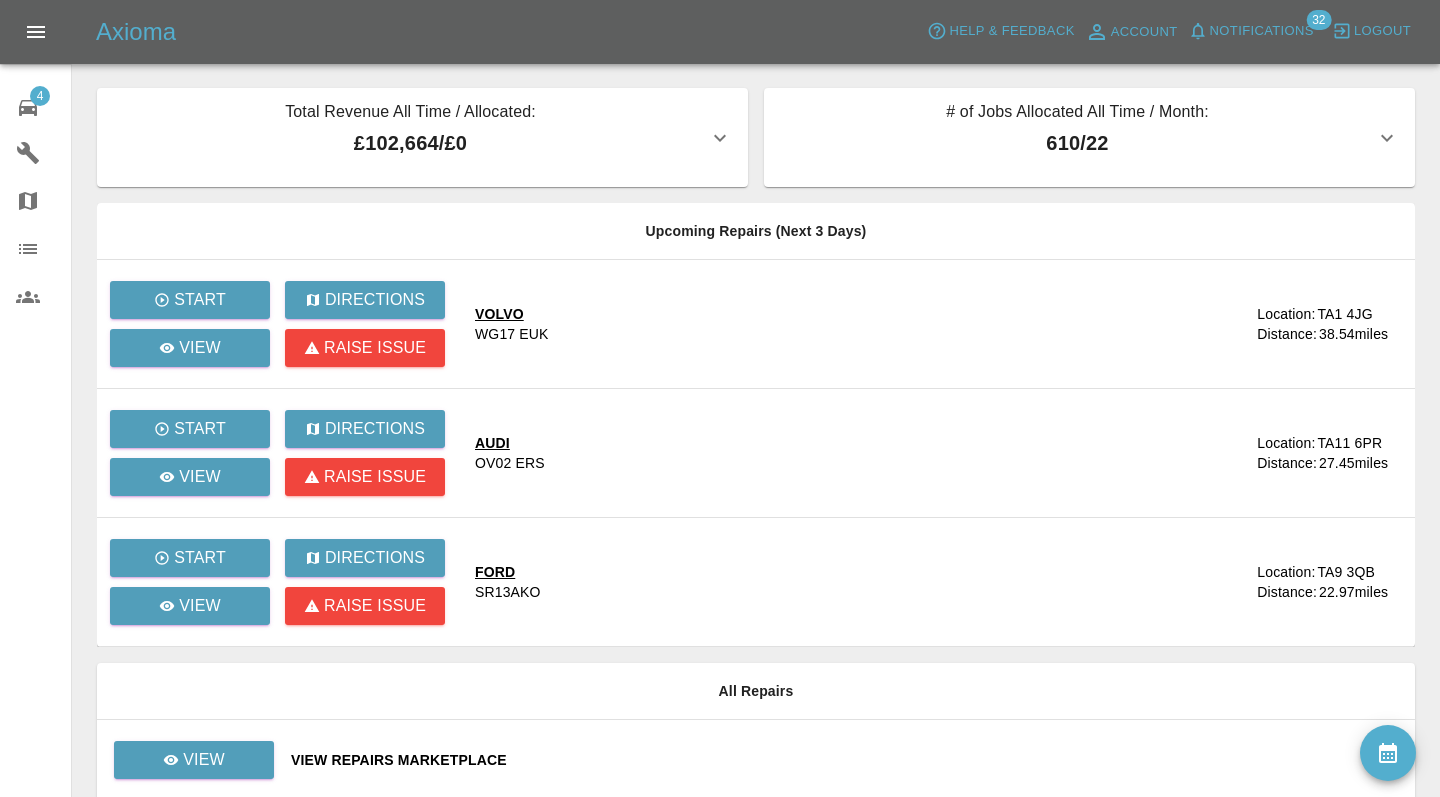 click on "View Repairs Marketplace" at bounding box center [845, 760] 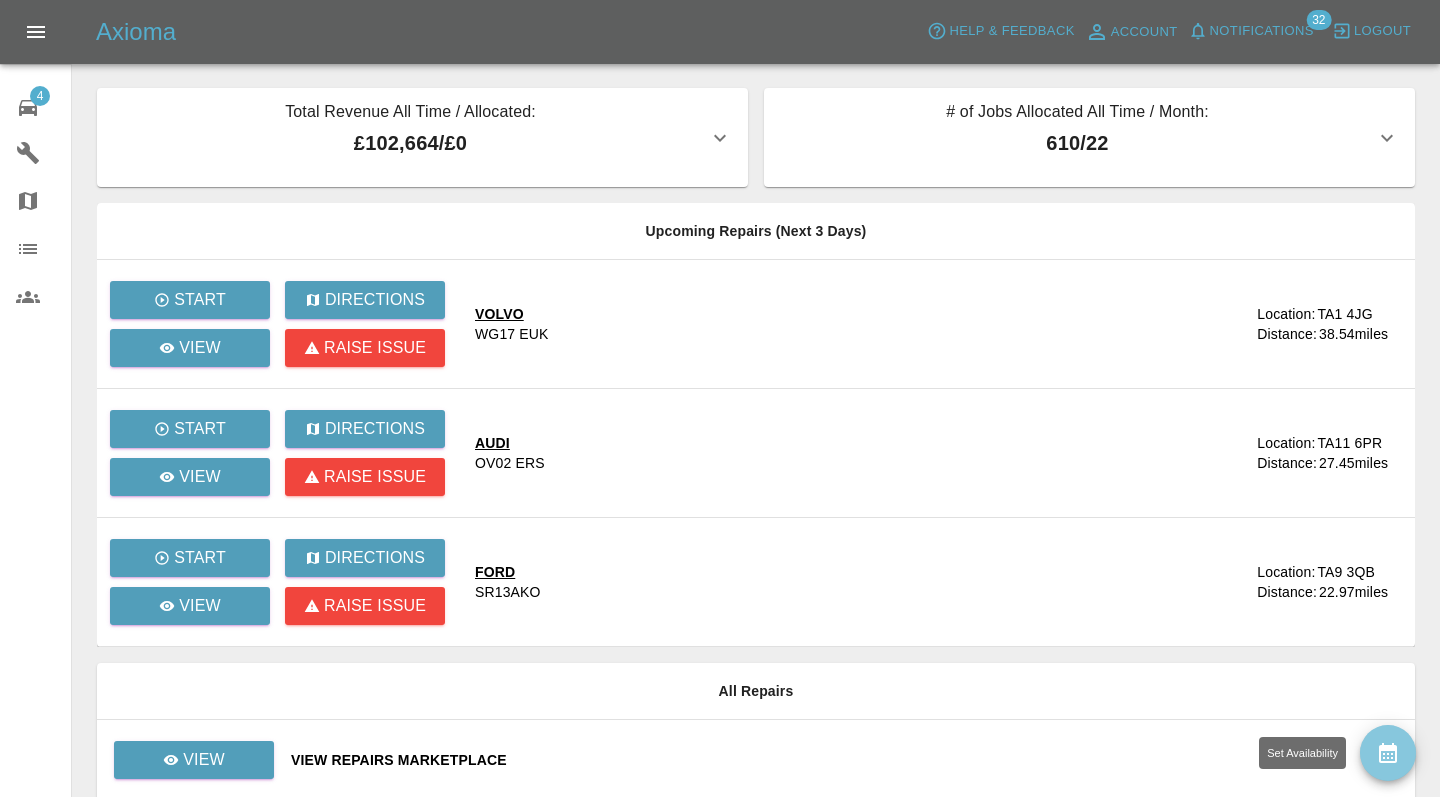 click 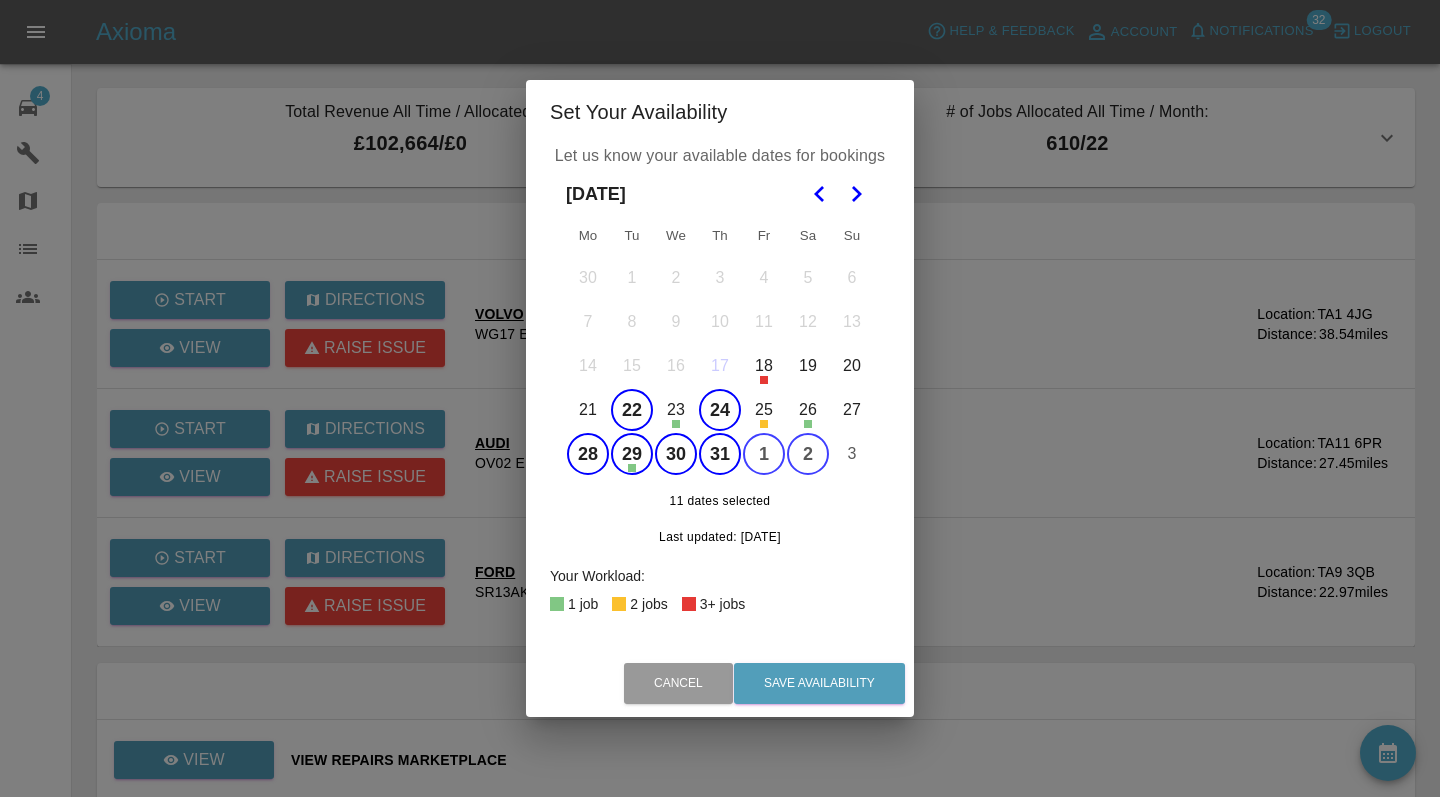 click on "22" at bounding box center (632, 410) 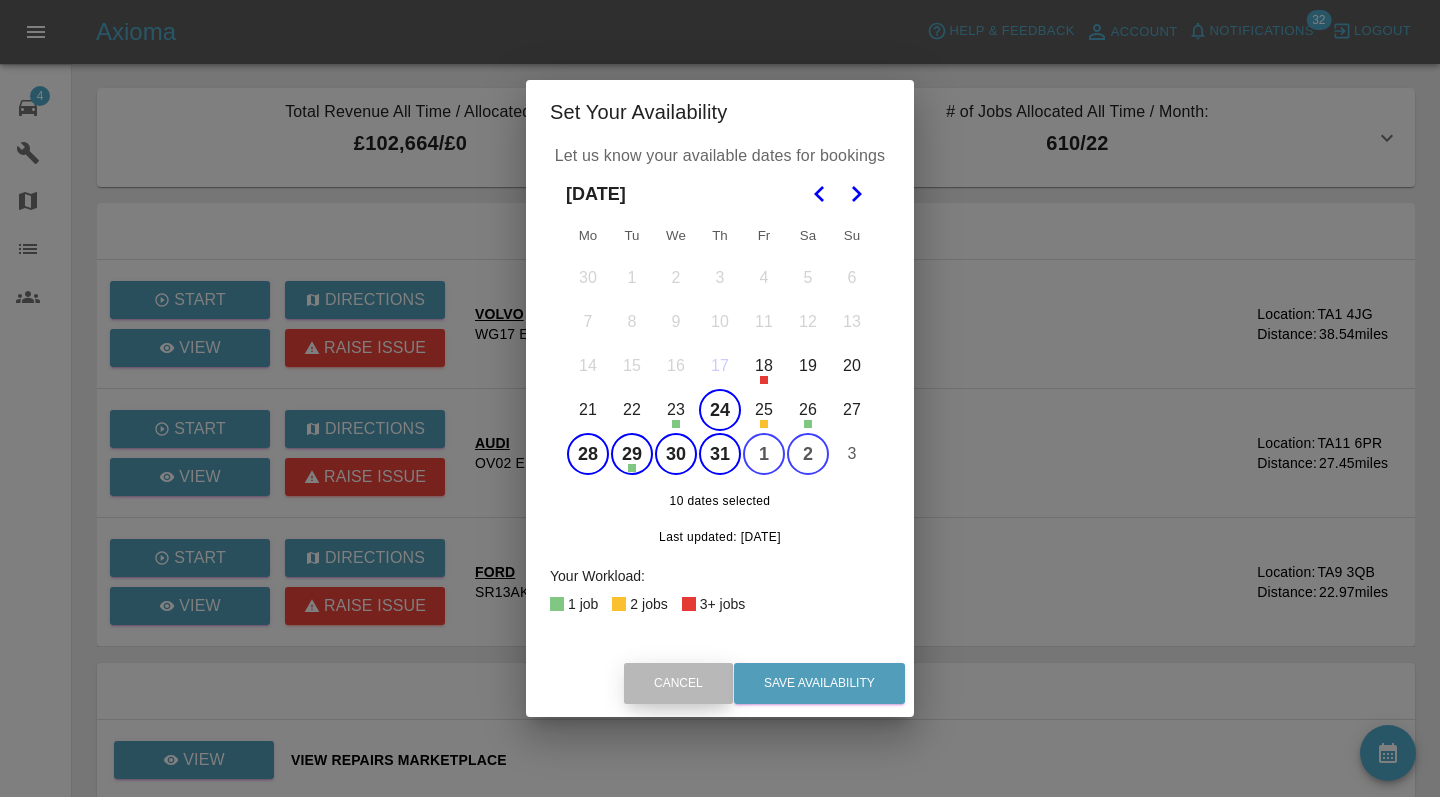 click on "Cancel" at bounding box center [678, 683] 